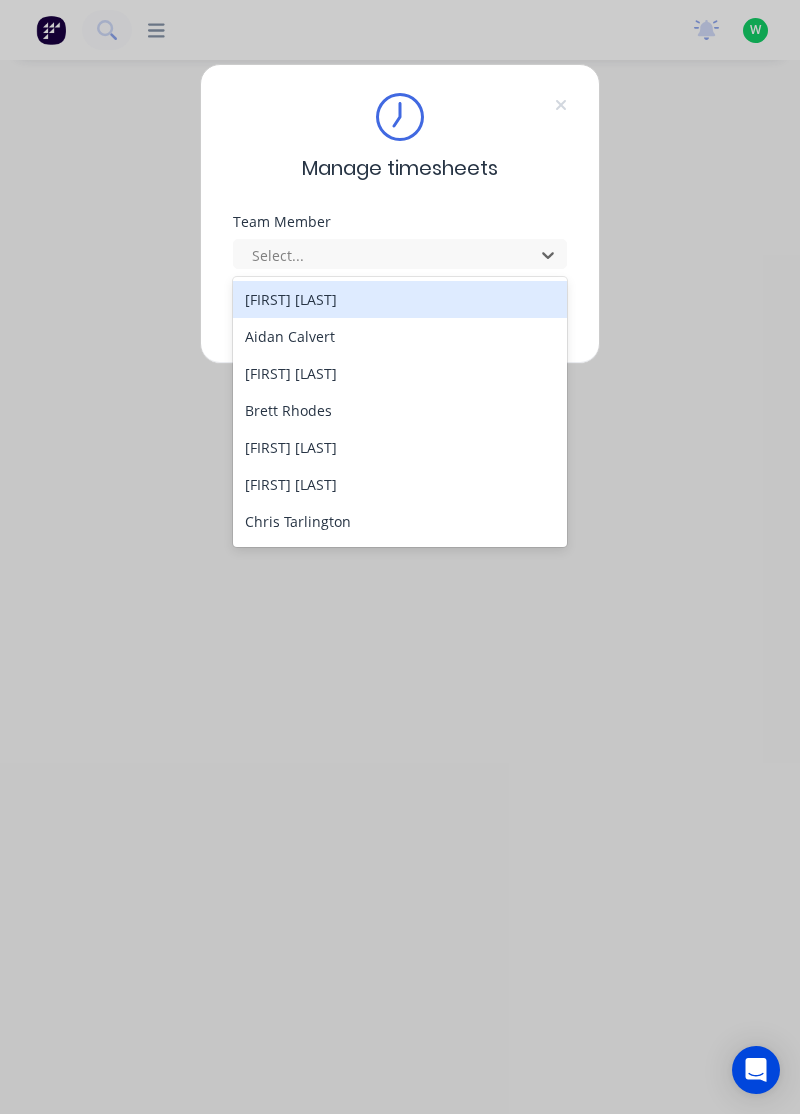 scroll, scrollTop: 0, scrollLeft: 0, axis: both 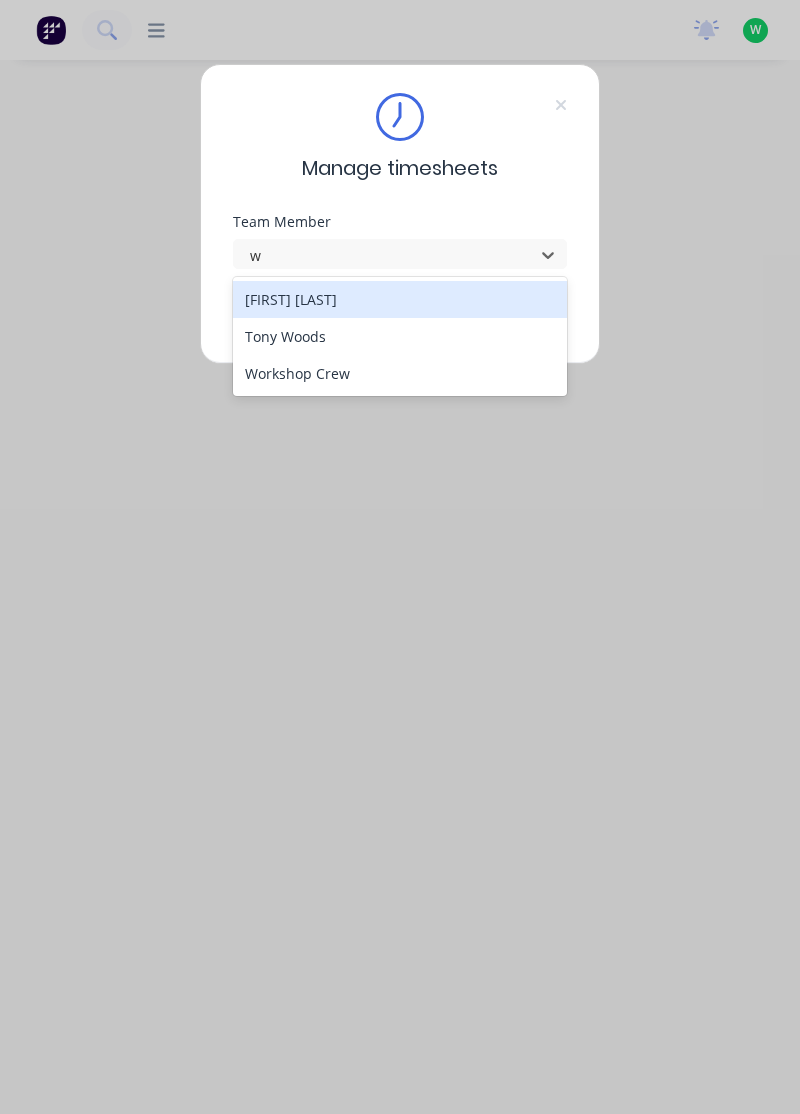 click on "Tony Woods" at bounding box center [400, 336] 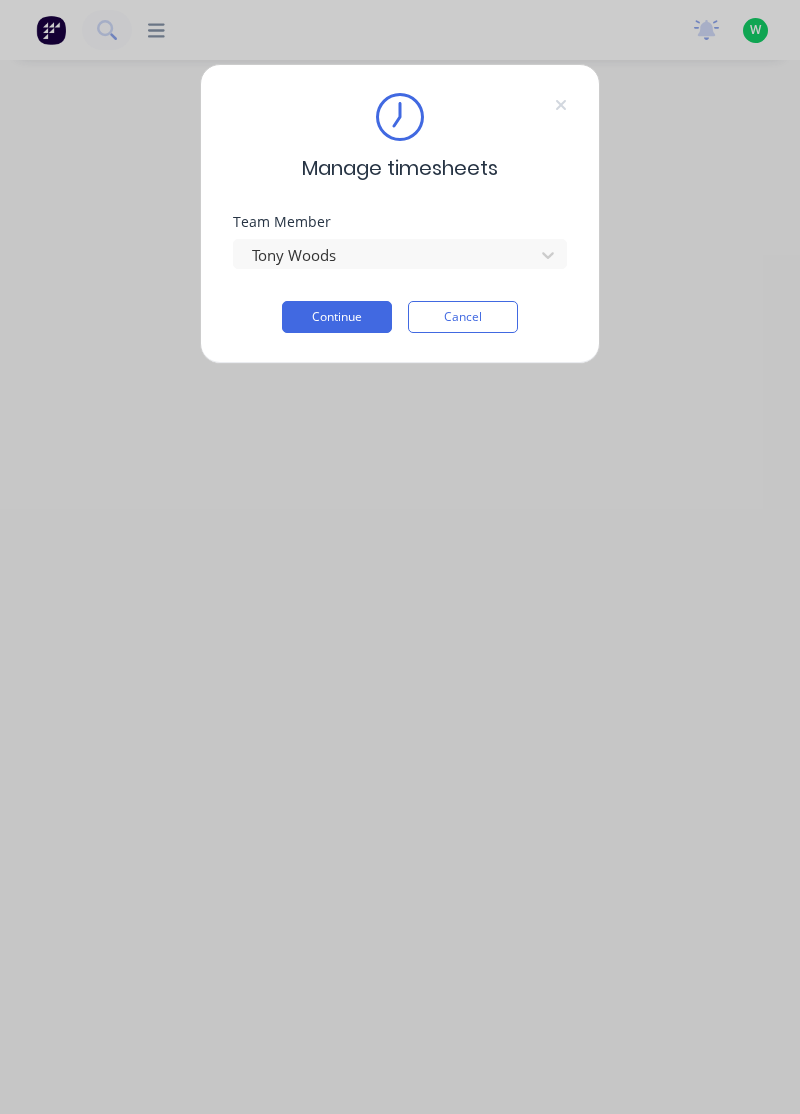 click on "Continue" at bounding box center (337, 317) 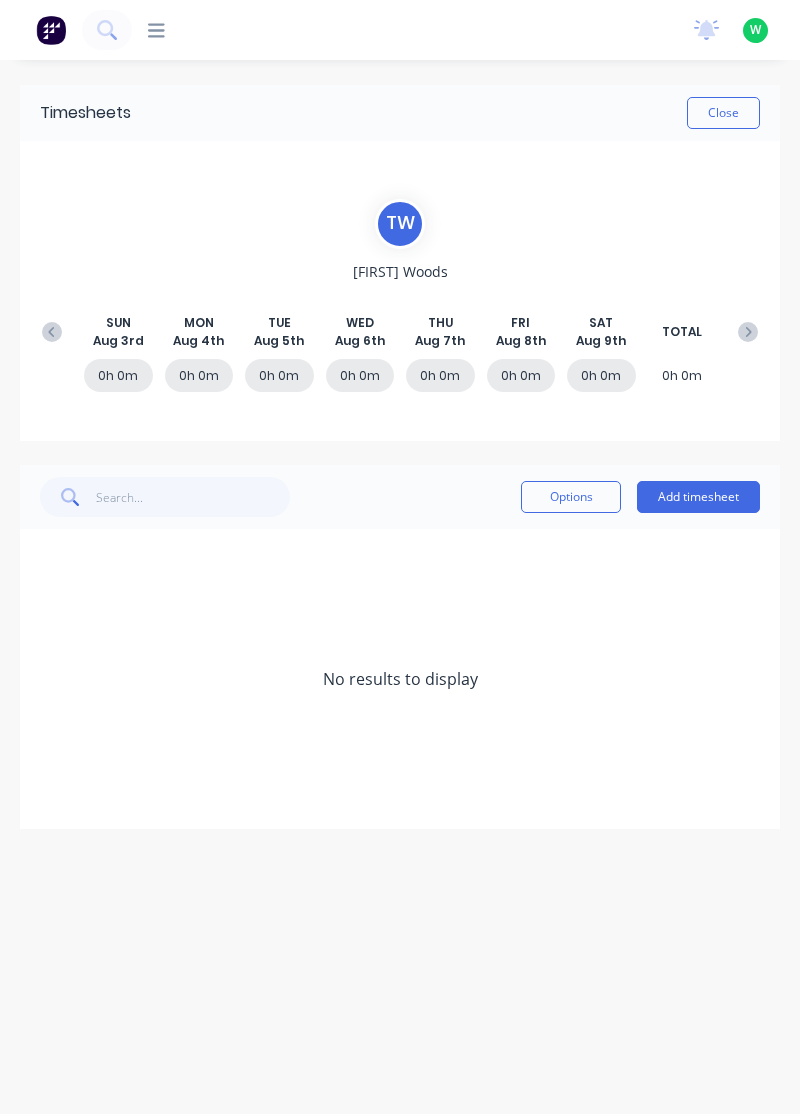 click on "Add timesheet" at bounding box center [698, 497] 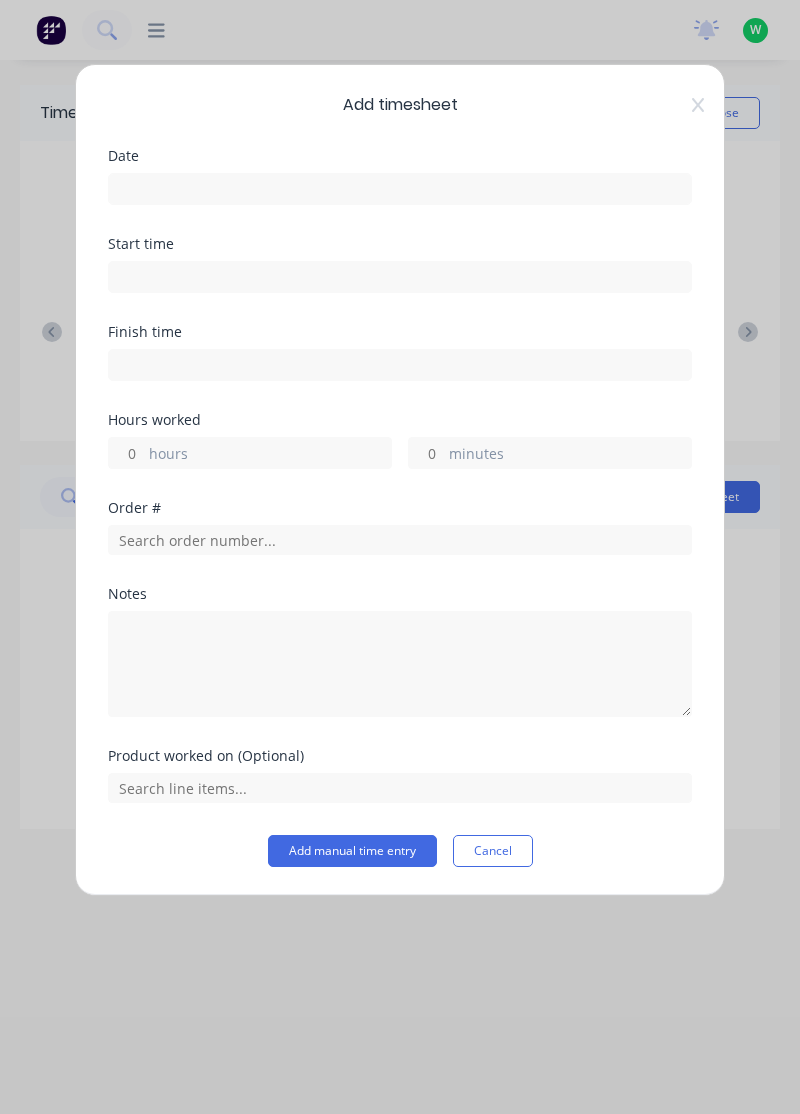 click at bounding box center [400, 189] 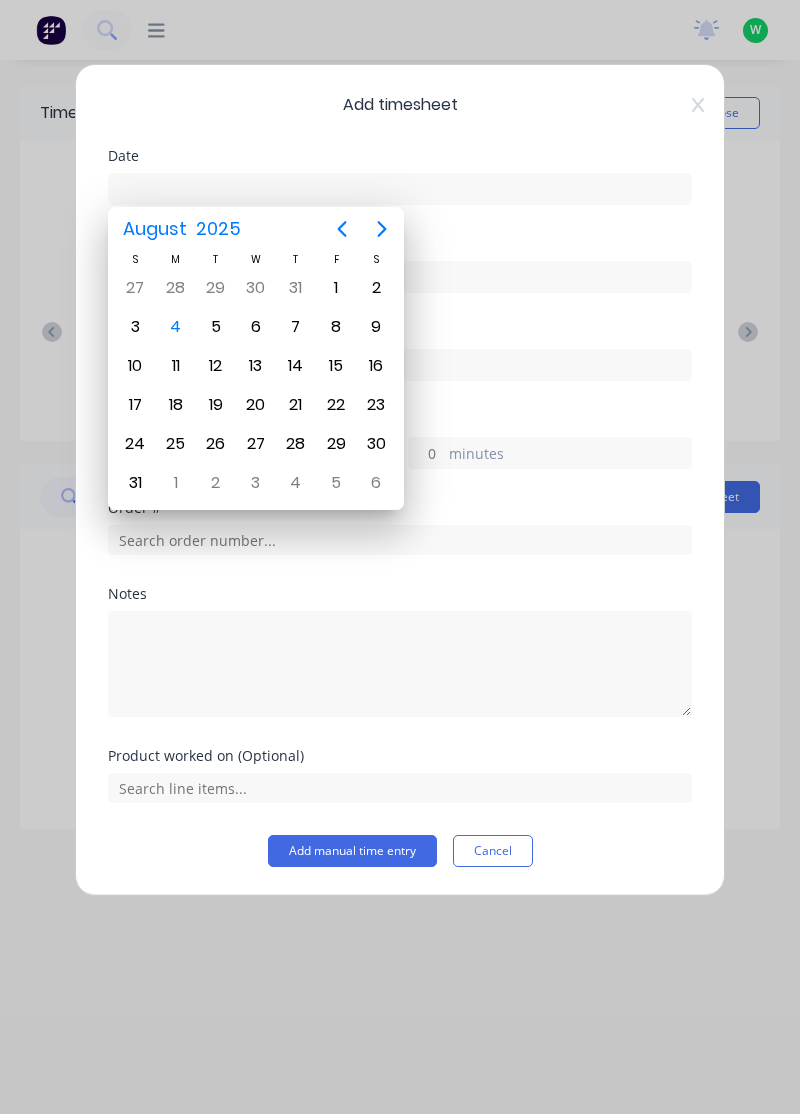 click on "4" at bounding box center [176, 327] 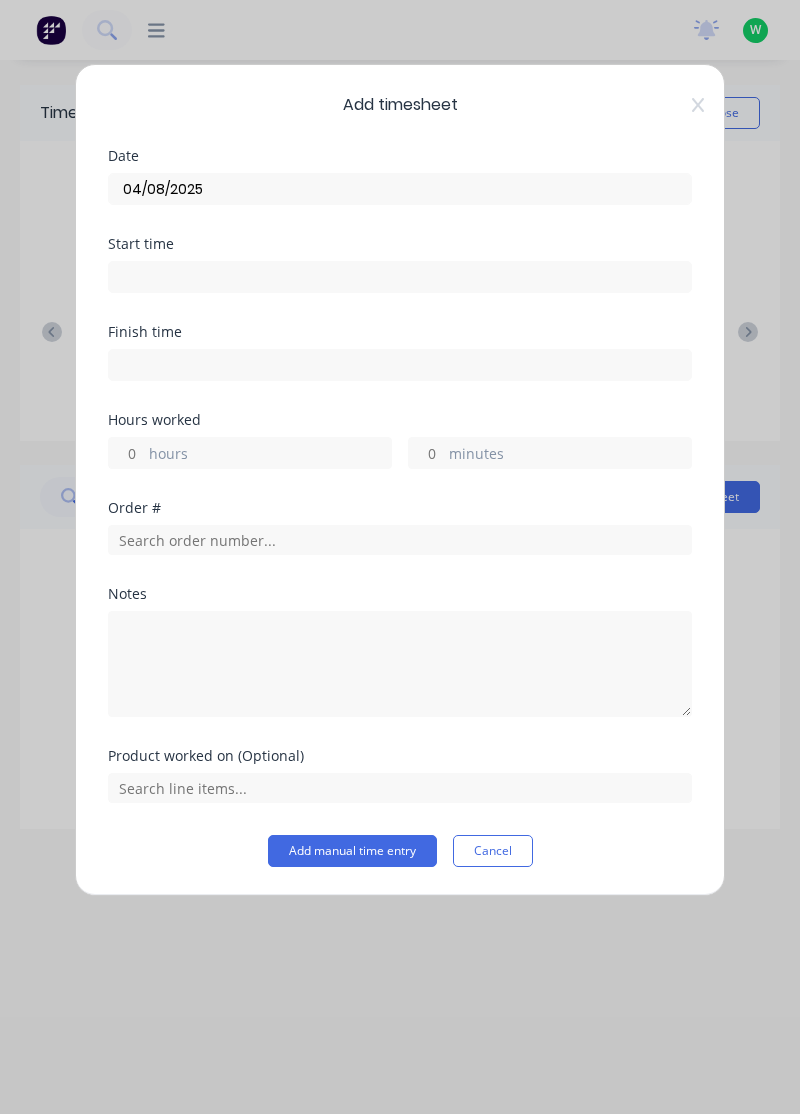 click on "hours" at bounding box center [270, 455] 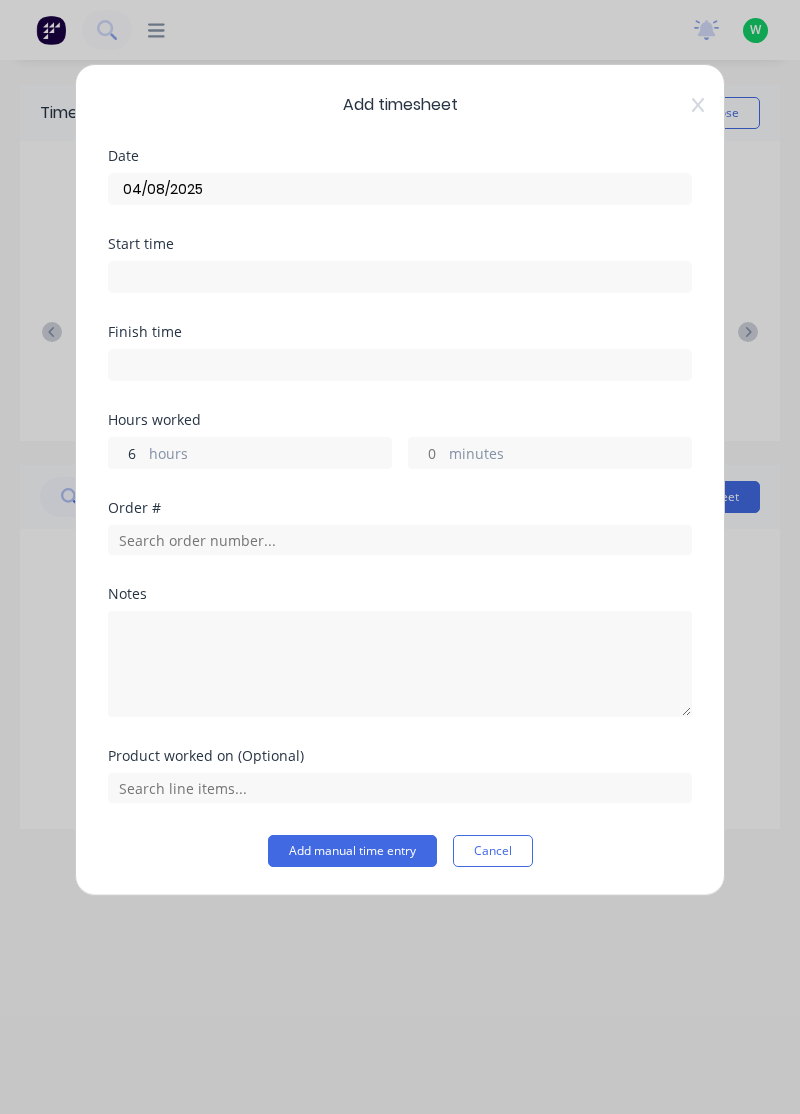 type on "6.5" 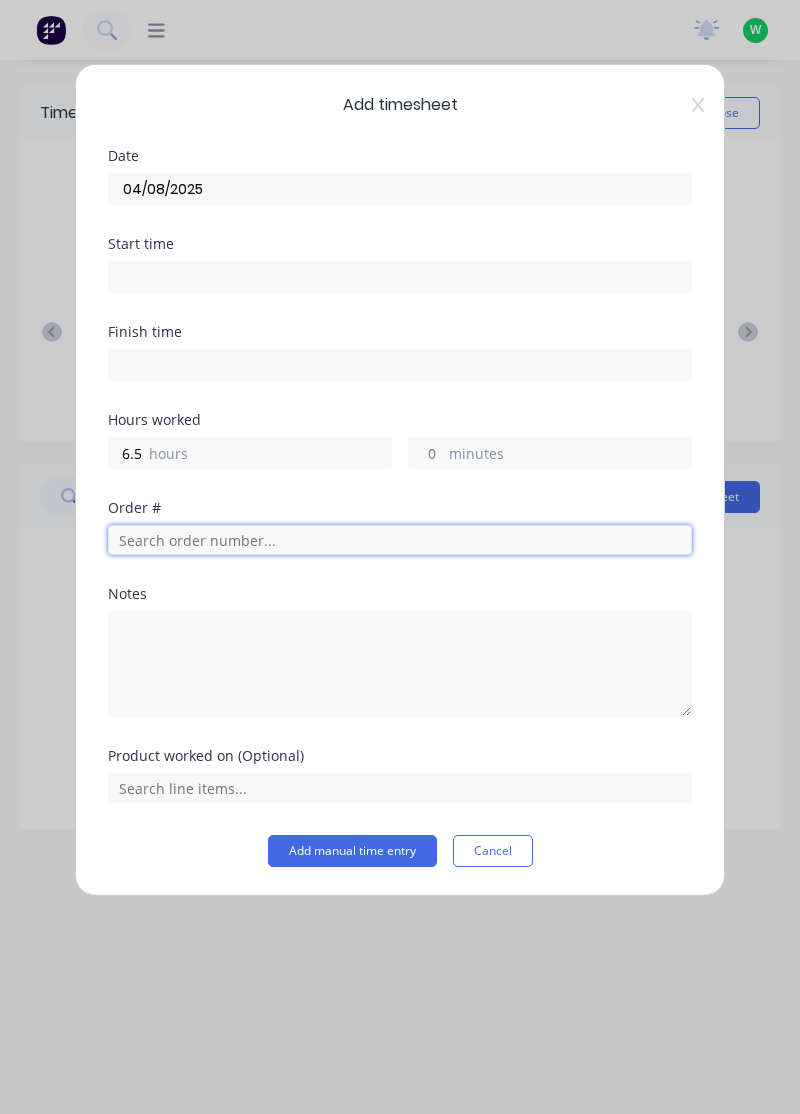 click at bounding box center [400, 540] 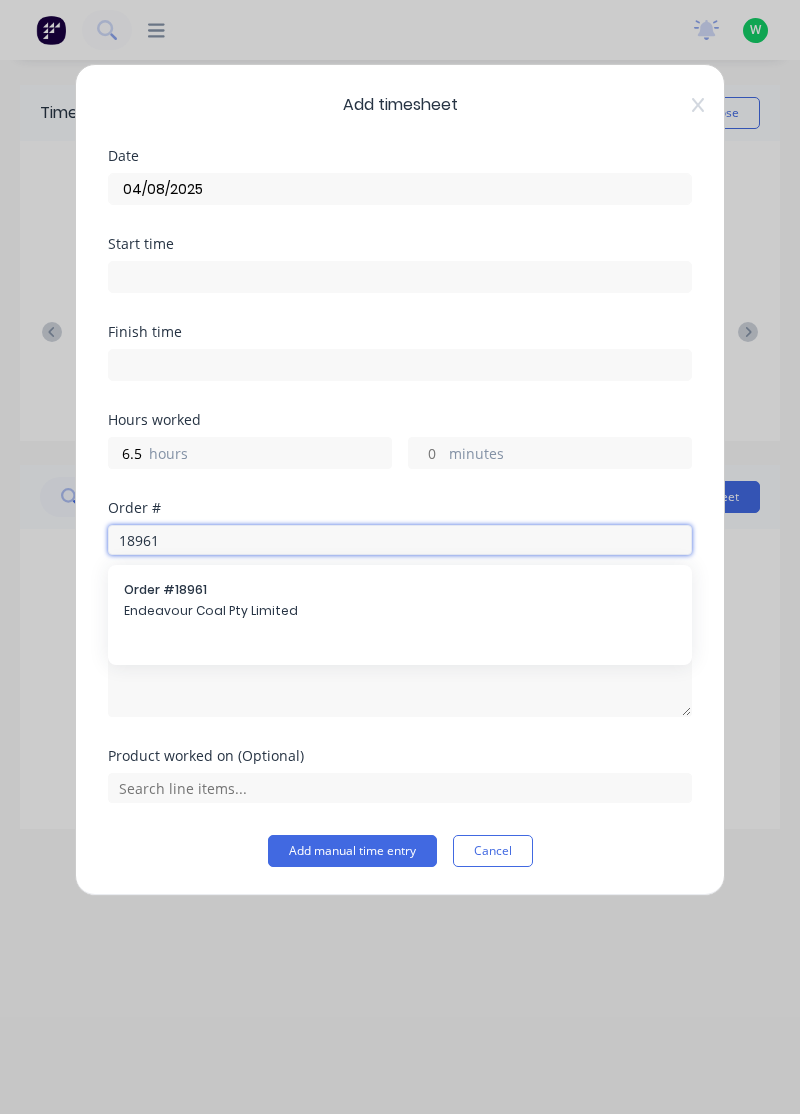 type on "18961" 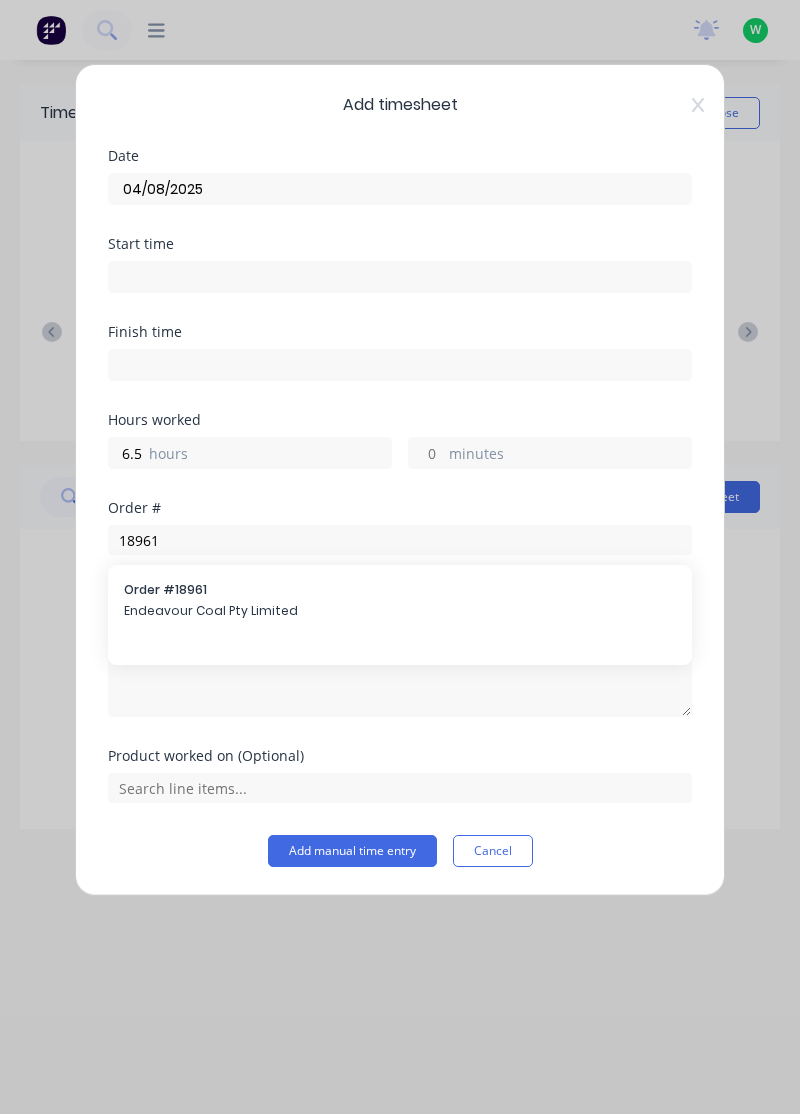 click on "Order # 18961 Endeavour Coal Pty Limited" at bounding box center (400, 602) 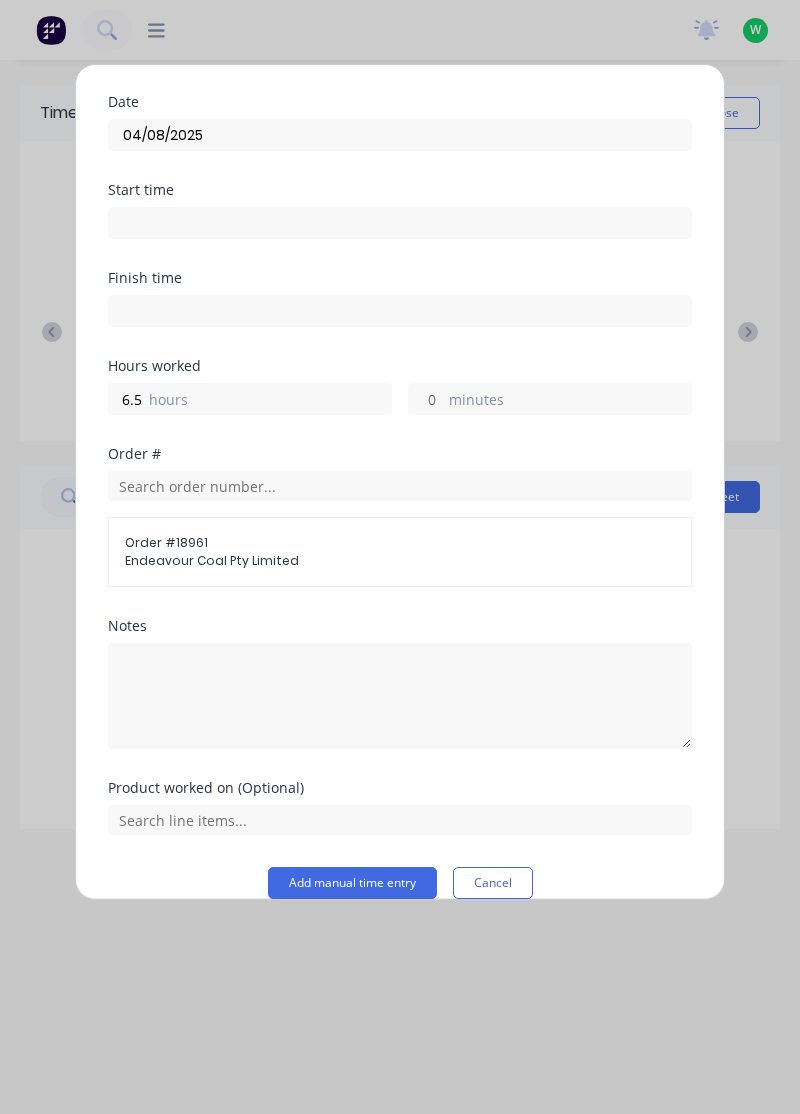 scroll, scrollTop: 78, scrollLeft: 0, axis: vertical 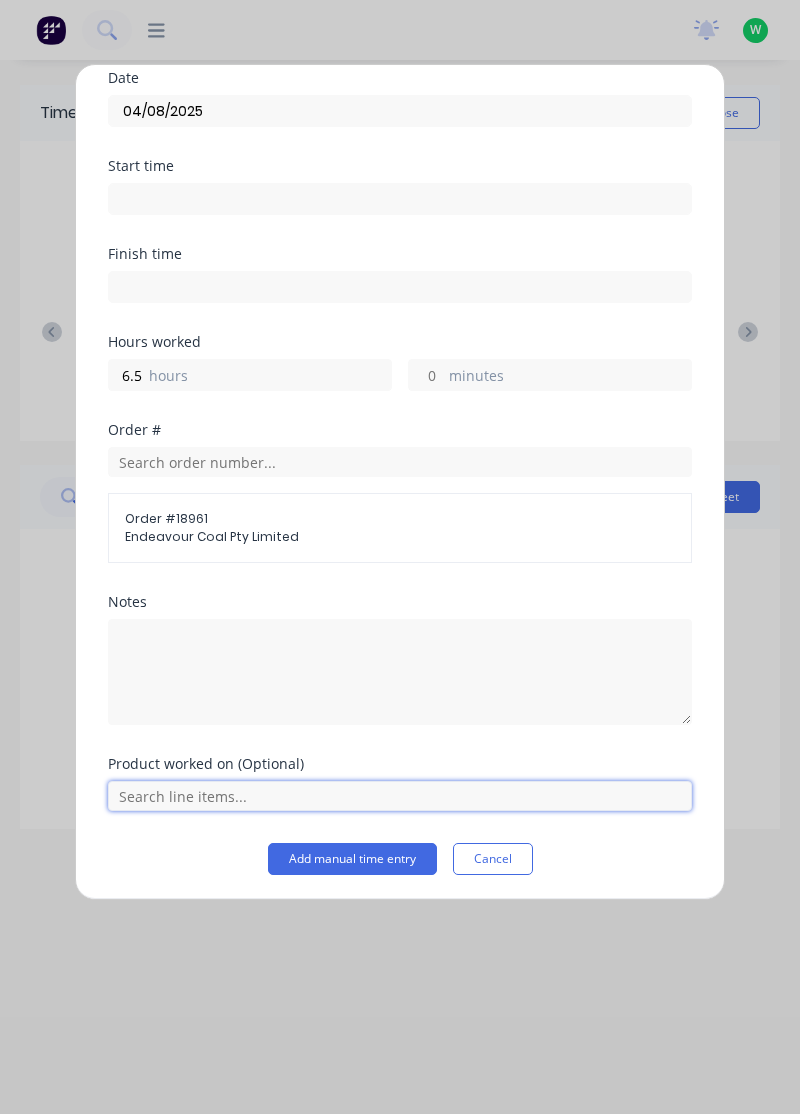 click at bounding box center (400, 796) 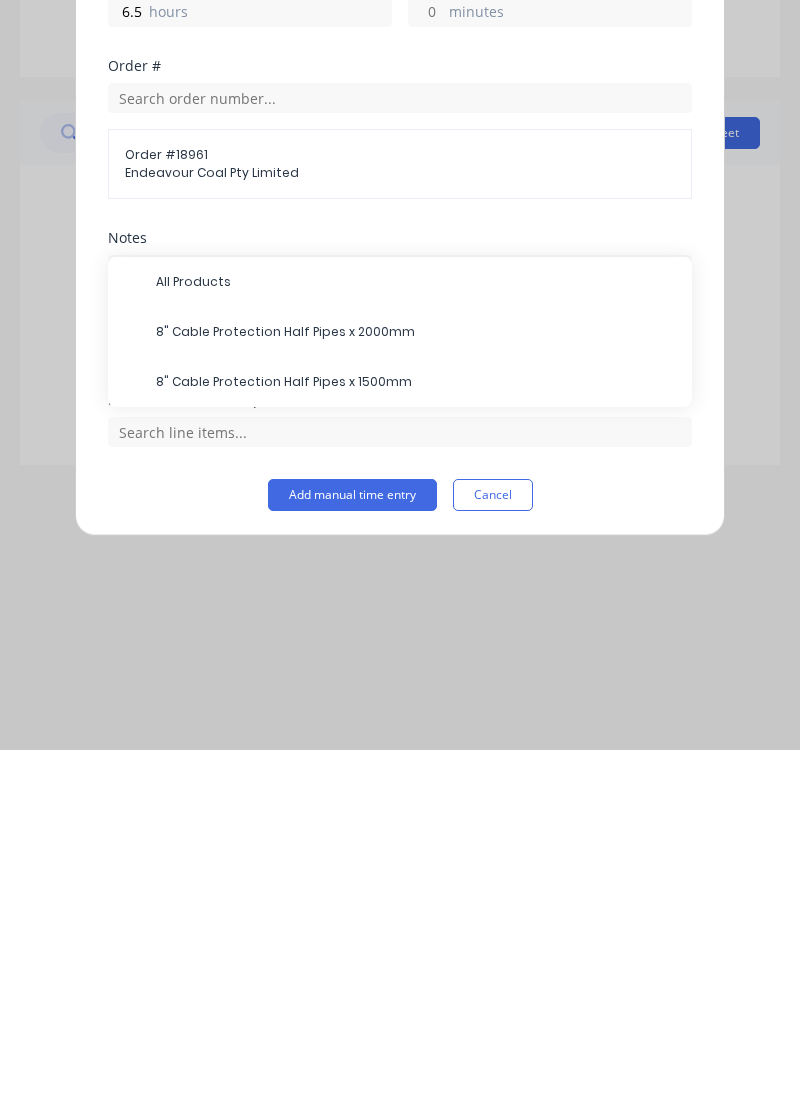 click on "8" Cable Protection Half Pipes x 2000mm" at bounding box center (416, 696) 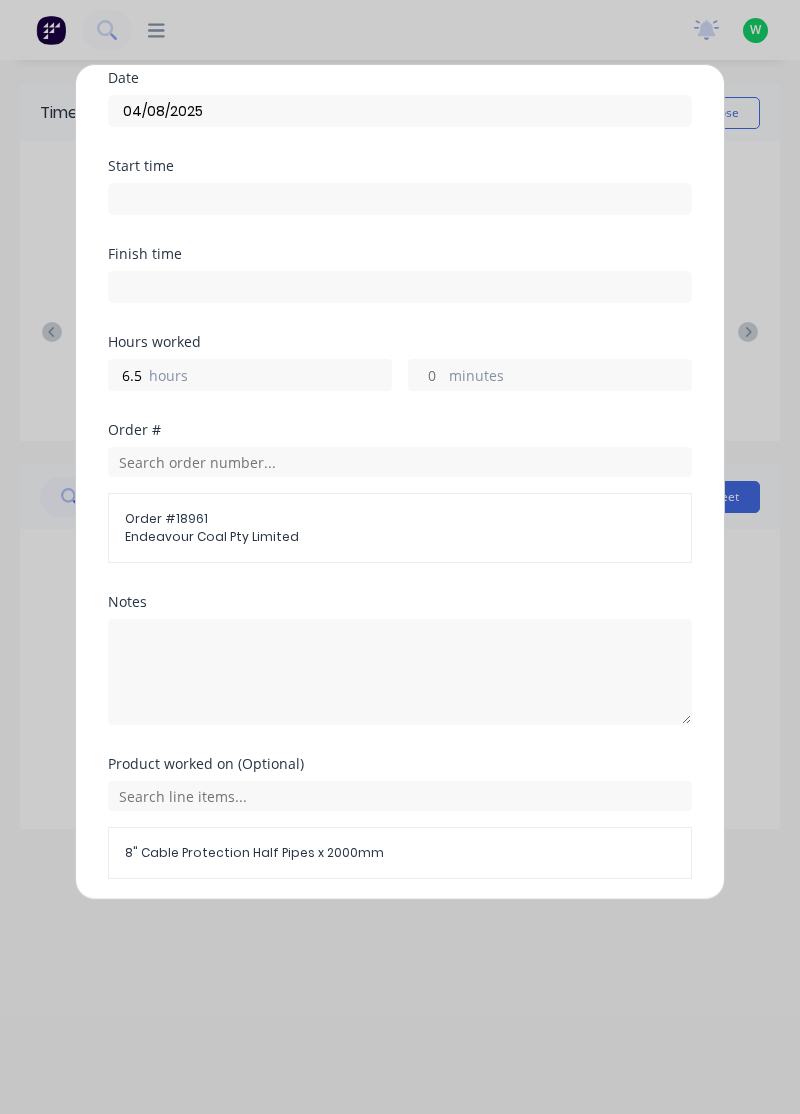 click on "hours" at bounding box center [270, 377] 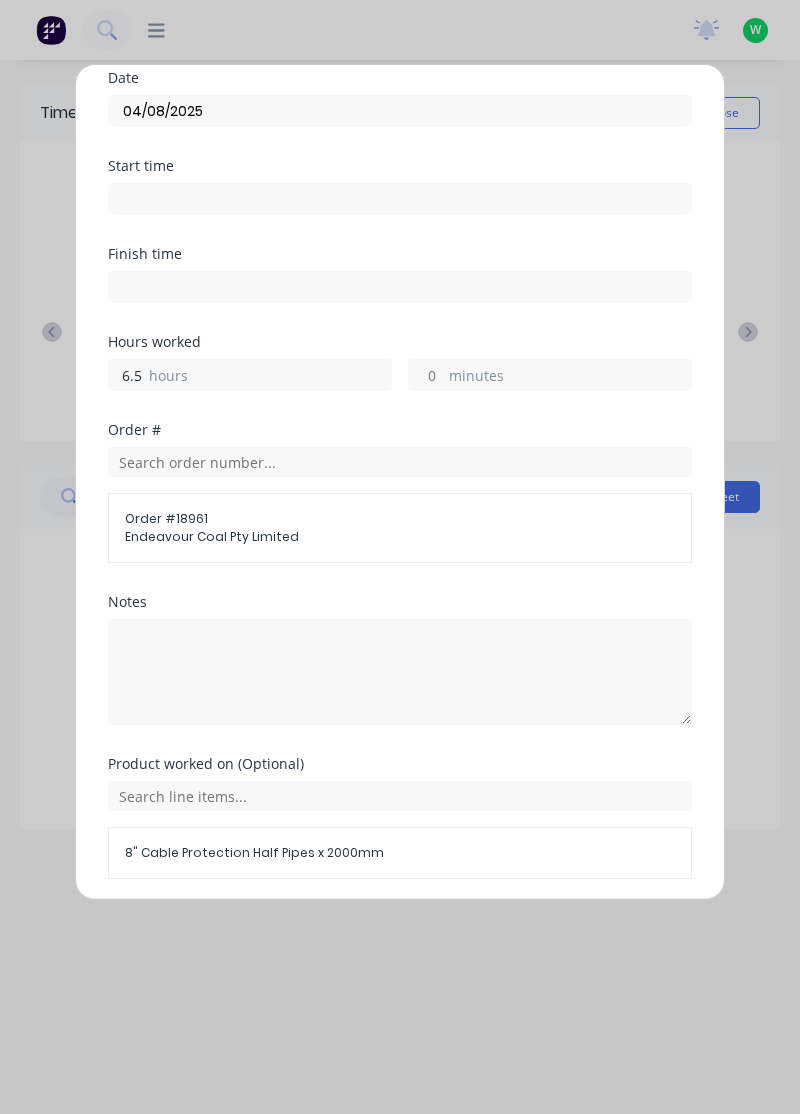 click on "6.5" at bounding box center [126, 375] 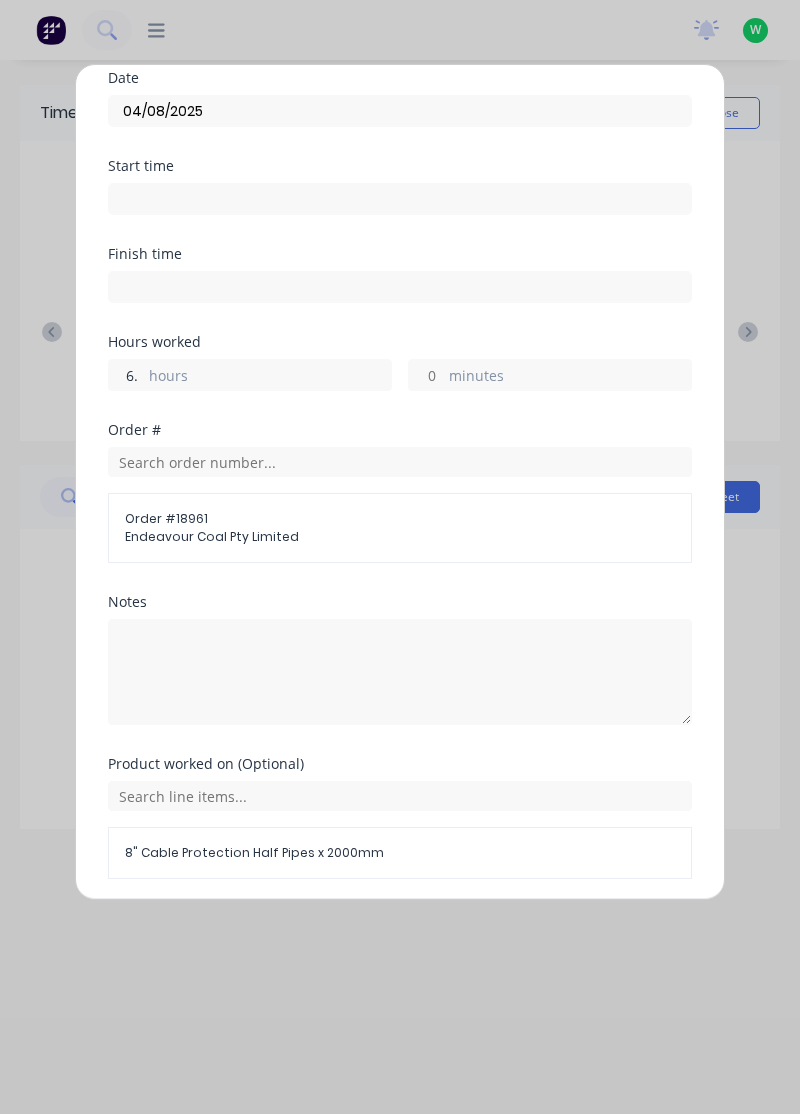 type on "6" 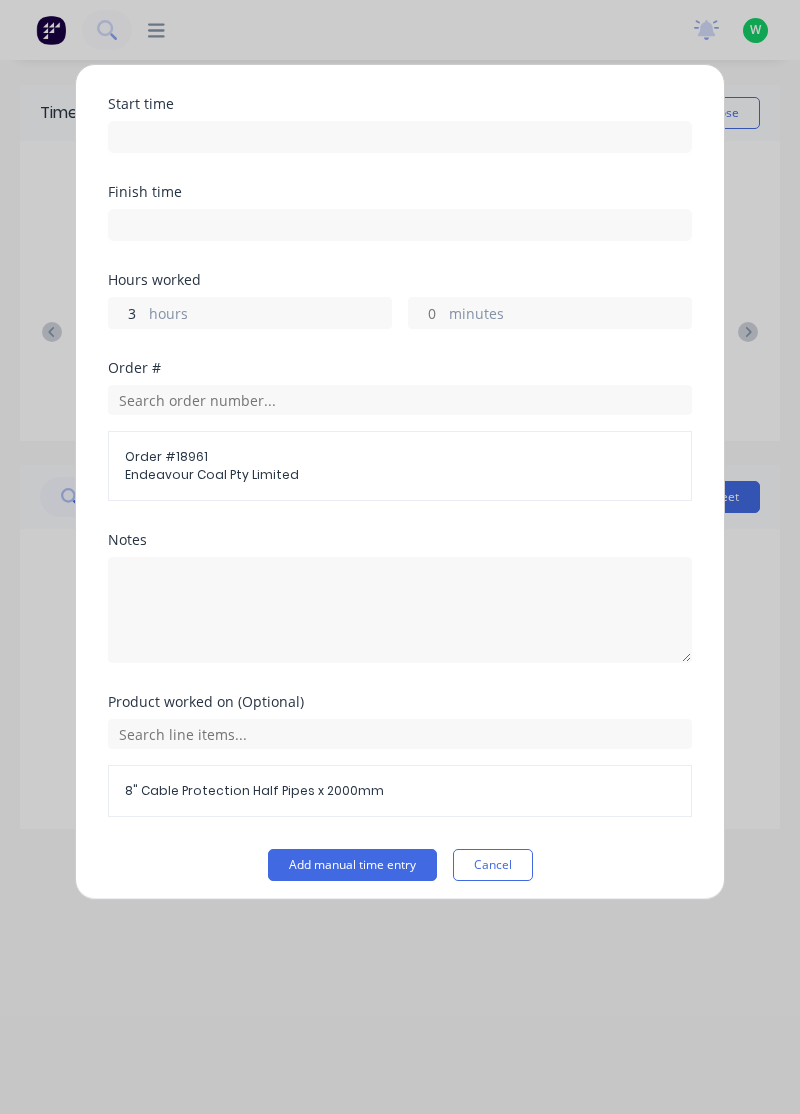 scroll, scrollTop: 145, scrollLeft: 0, axis: vertical 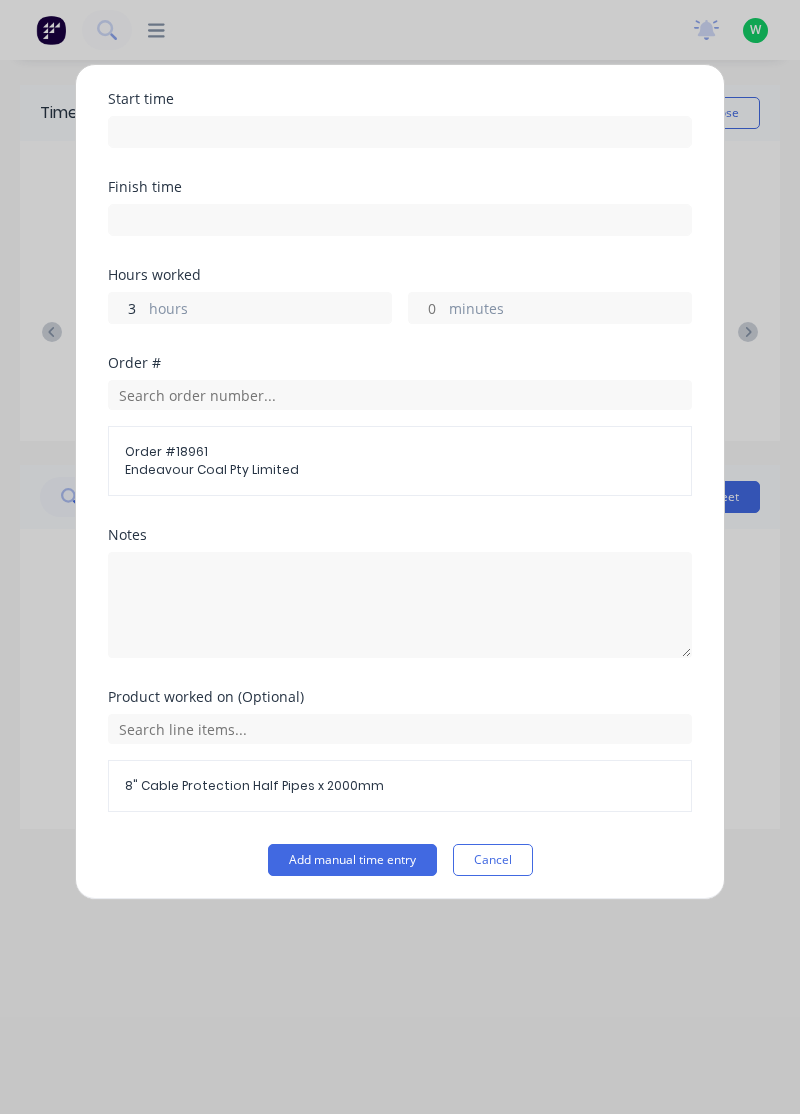 type on "3" 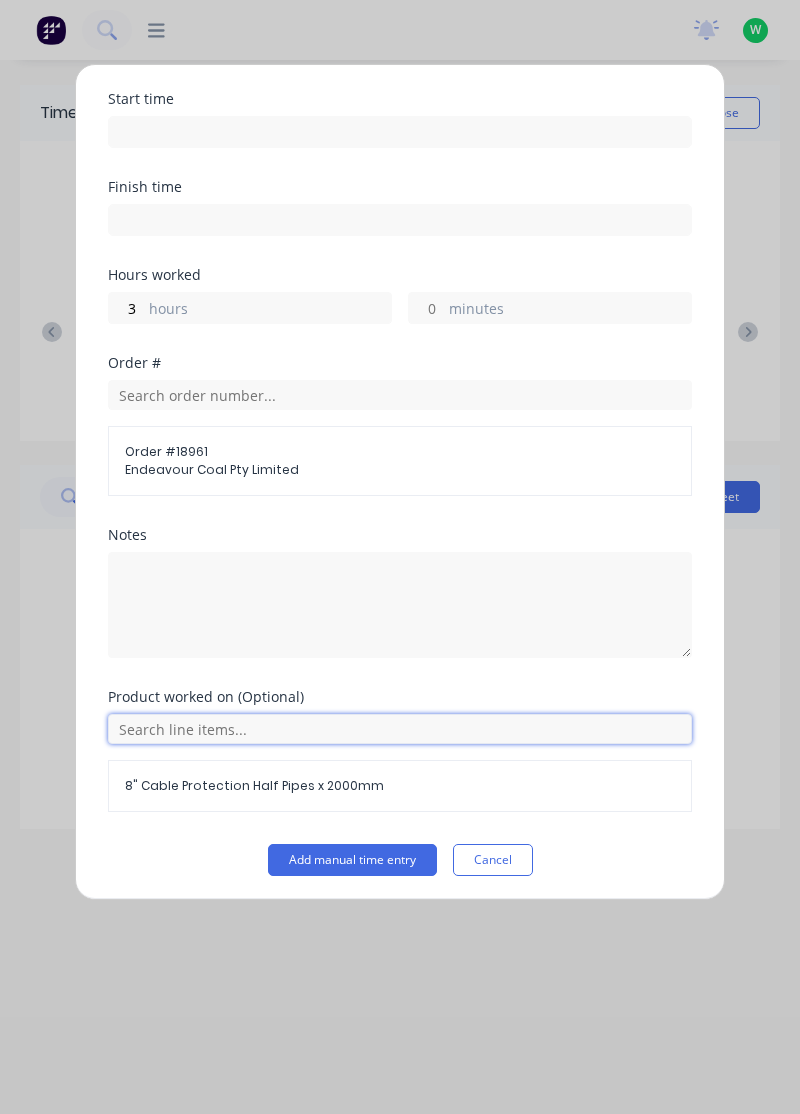 click at bounding box center [400, 729] 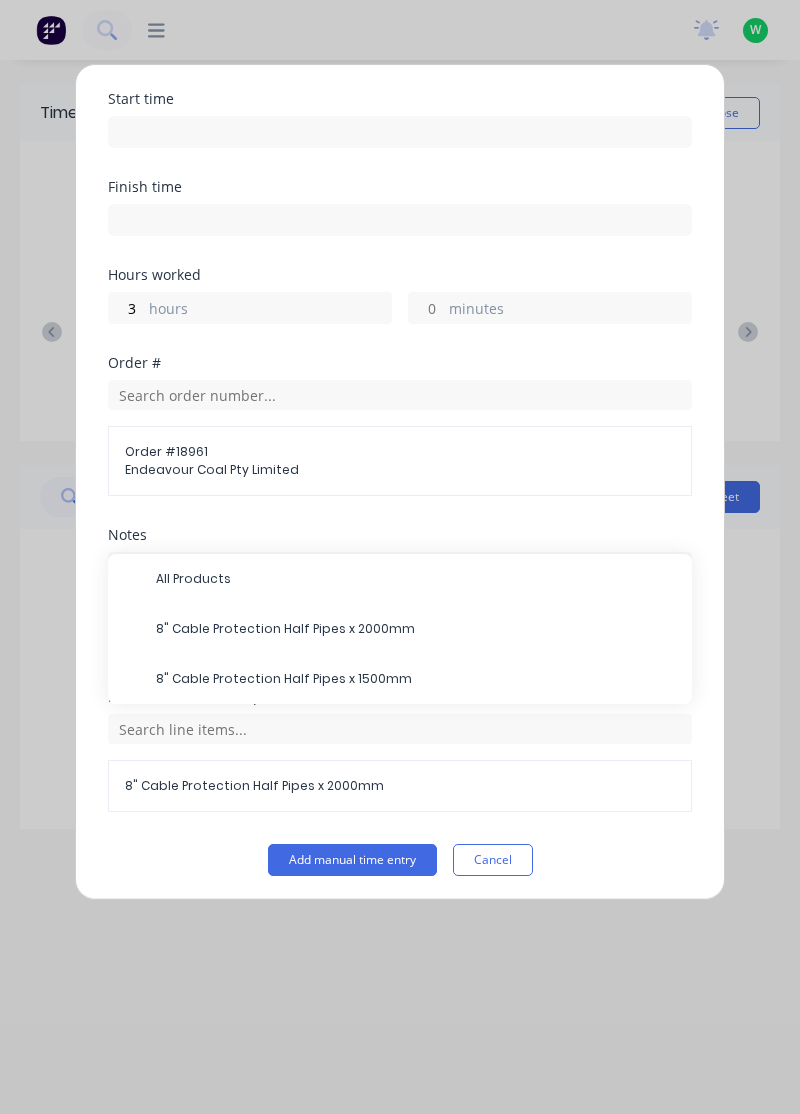 click on "8" Cable Protection Half Pipes x 1500mm" at bounding box center [416, 679] 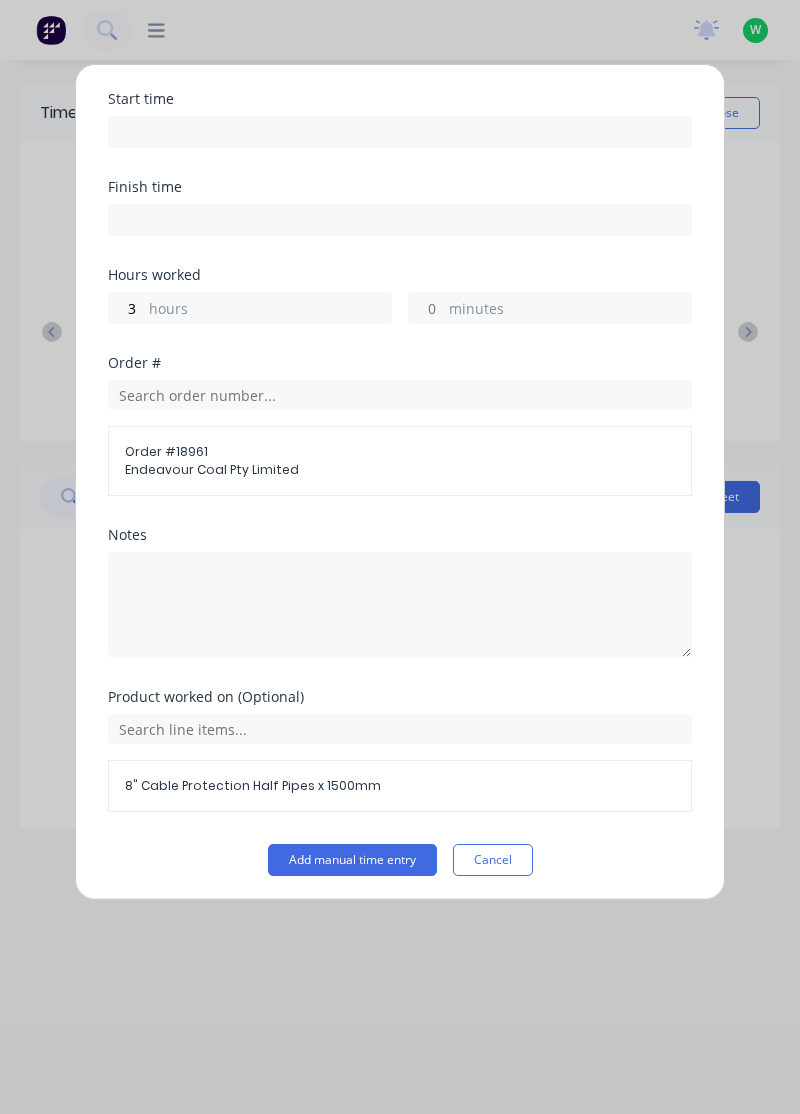 click on "Add manual time entry" at bounding box center [352, 860] 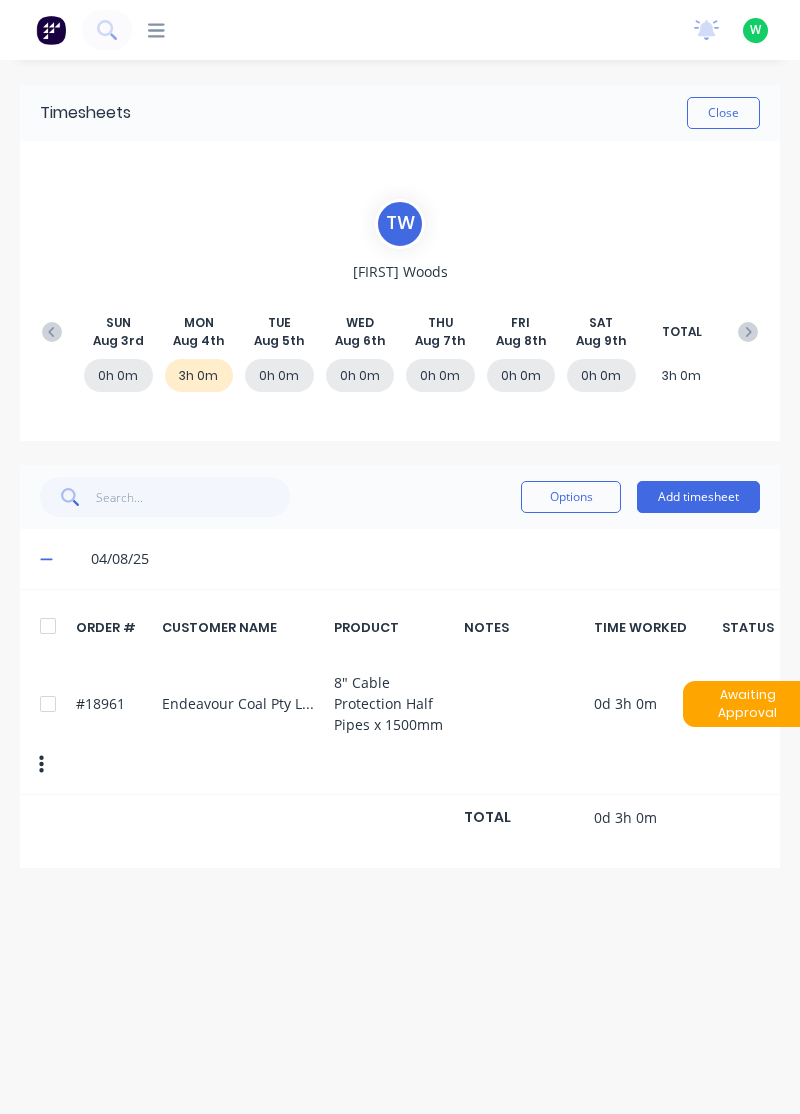 click on "Add timesheet" at bounding box center [698, 497] 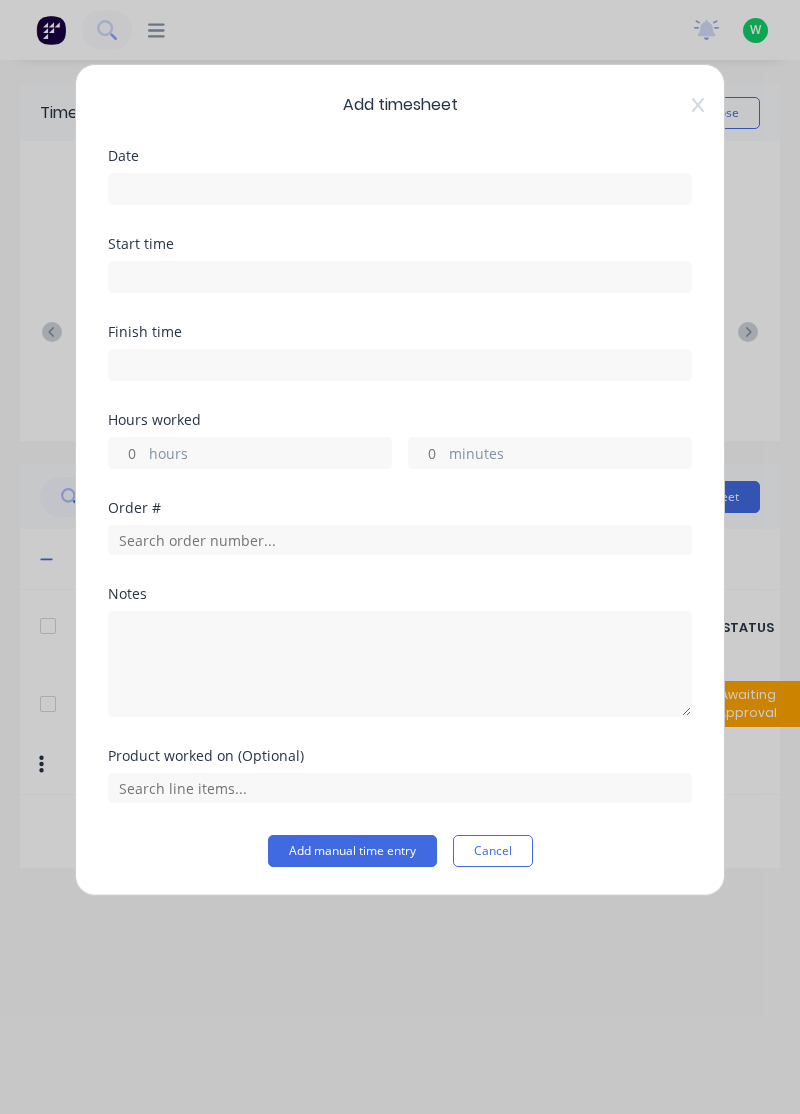click at bounding box center [400, 189] 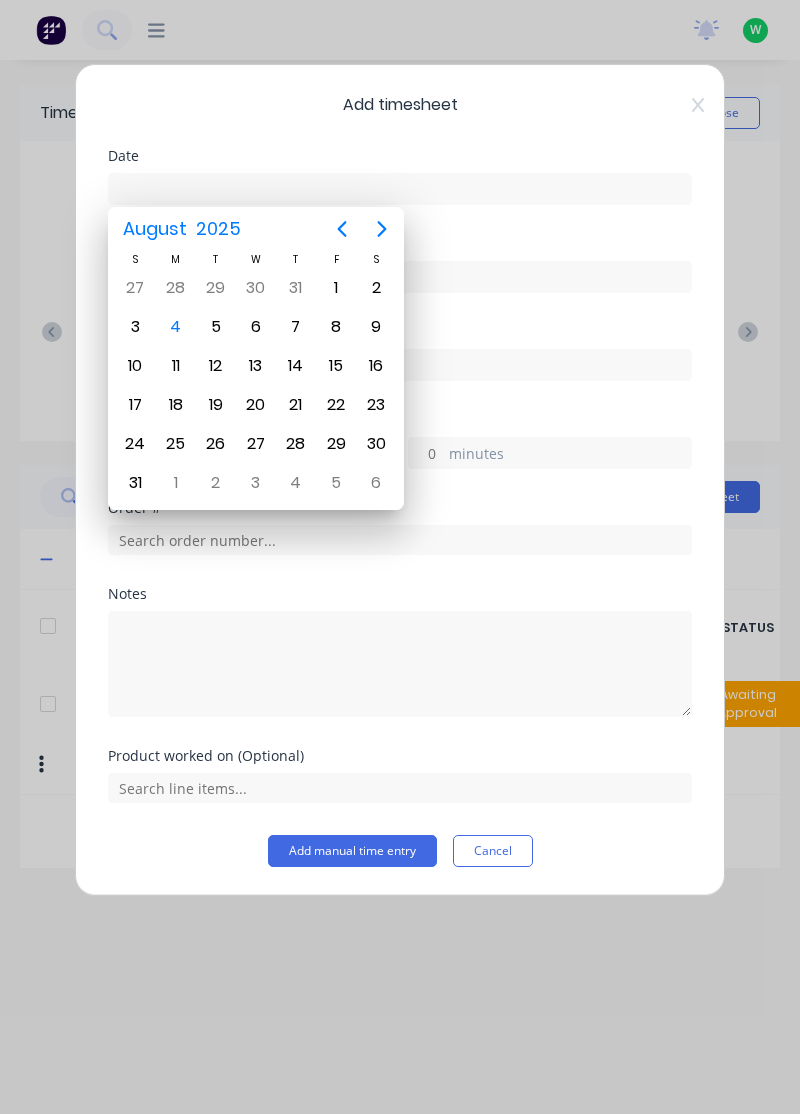 click on "4" at bounding box center [176, 327] 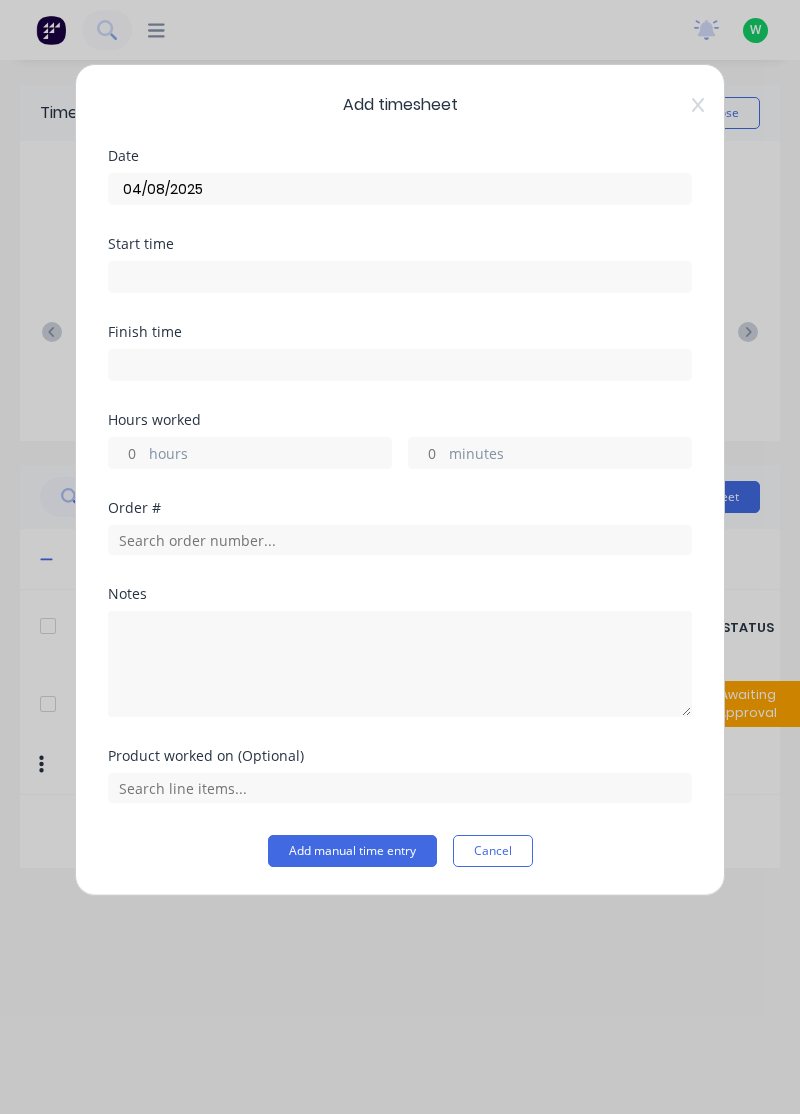 click on "hours" at bounding box center (270, 455) 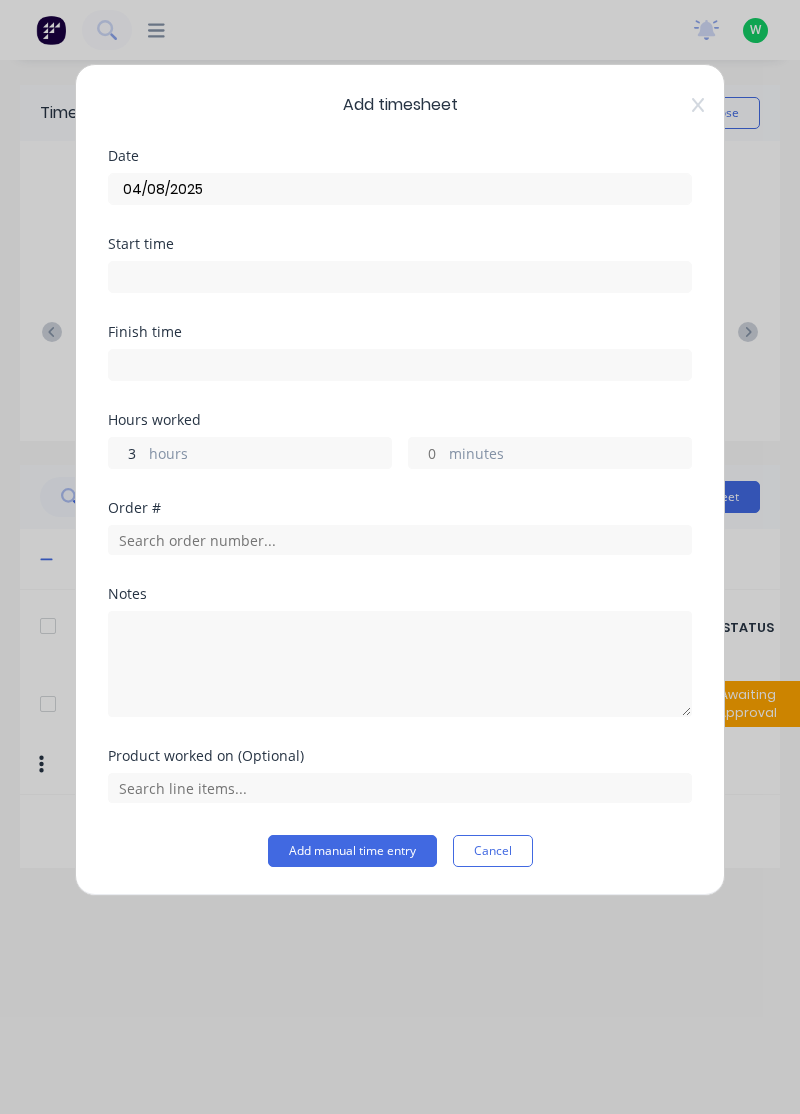 type on "3.5" 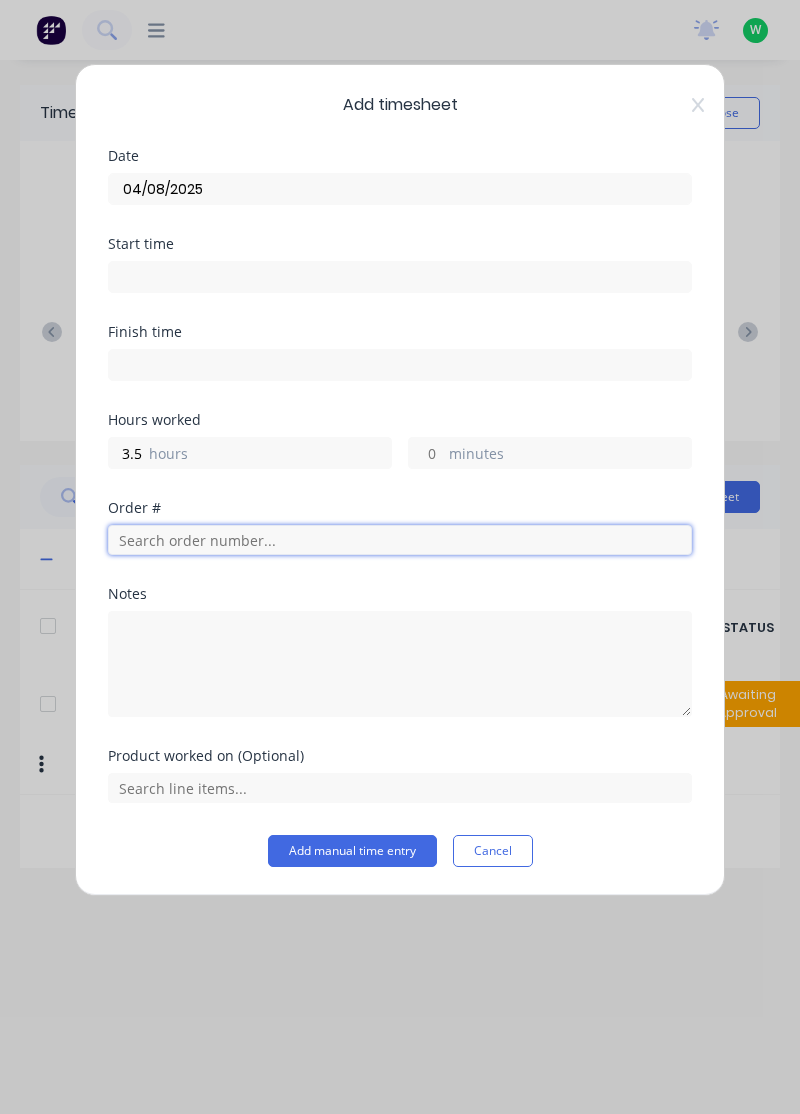 click at bounding box center [400, 540] 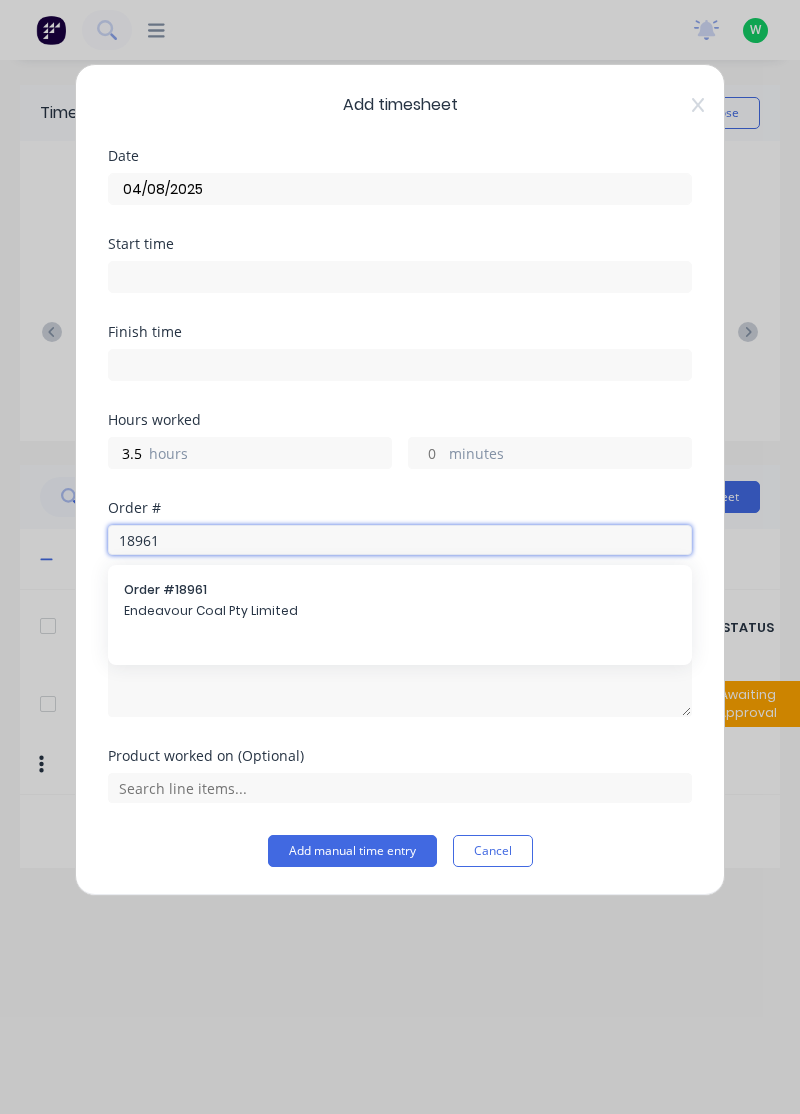 type on "18961" 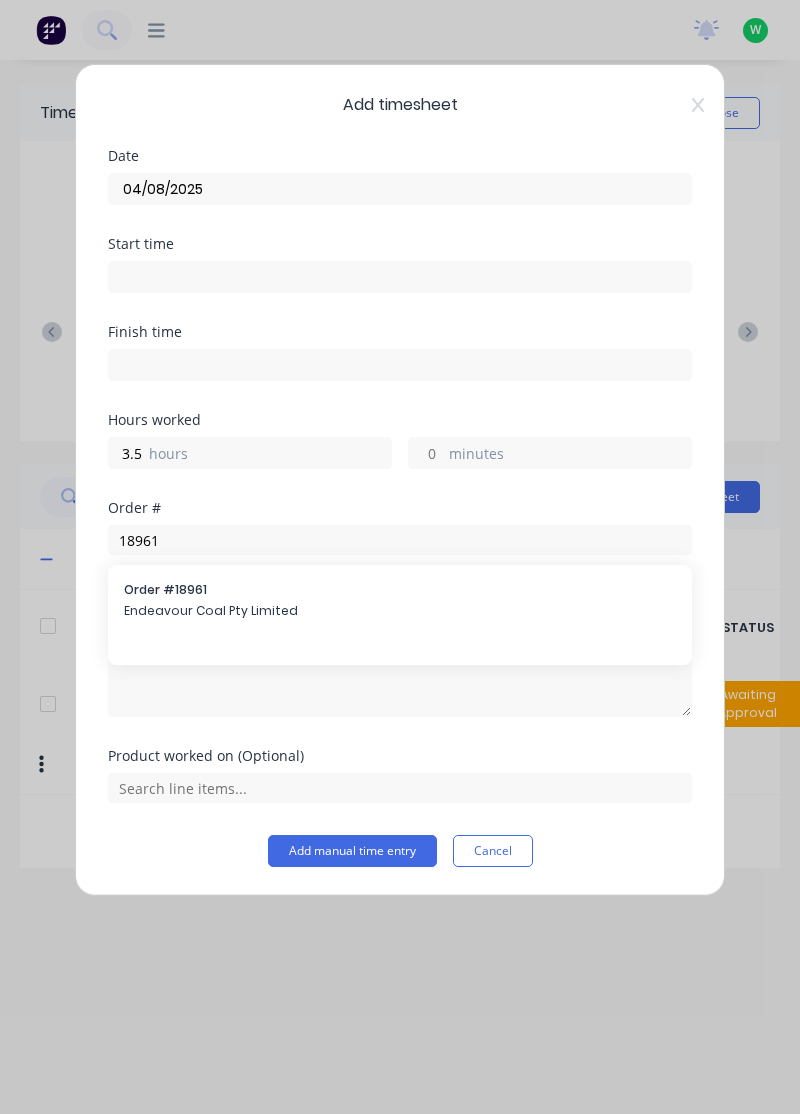 click on "Endeavour Coal Pty Limited" at bounding box center [400, 611] 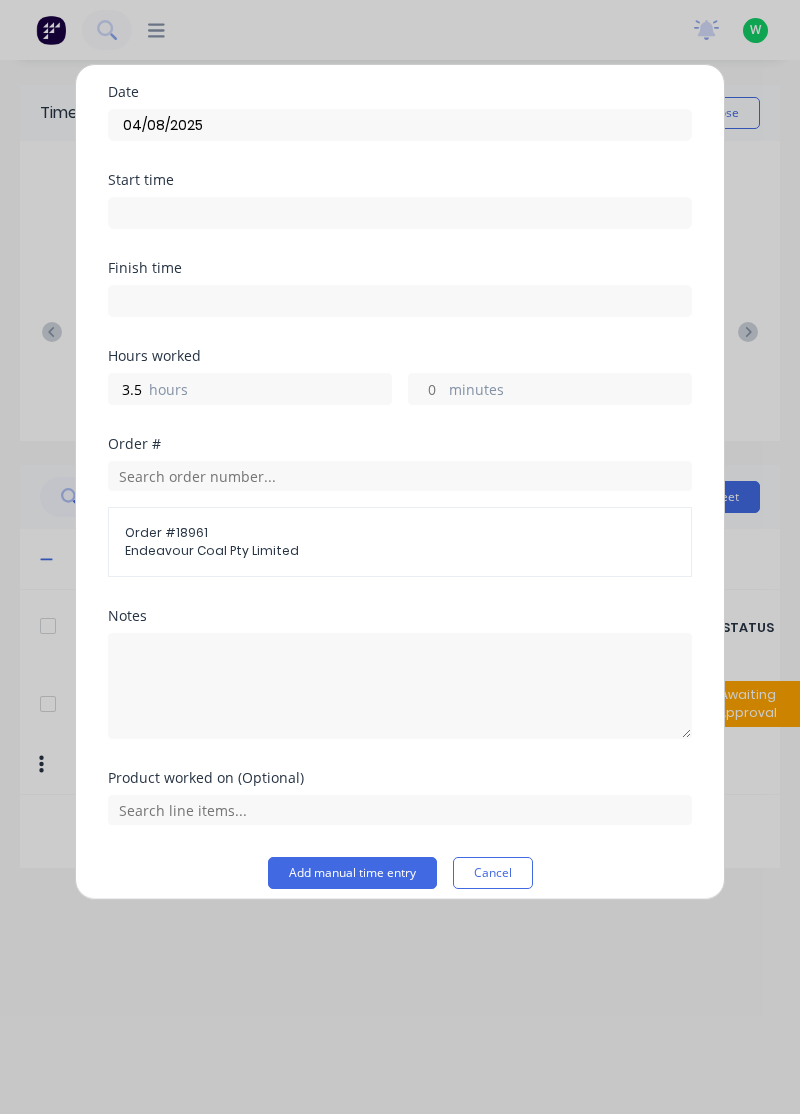 scroll, scrollTop: 78, scrollLeft: 0, axis: vertical 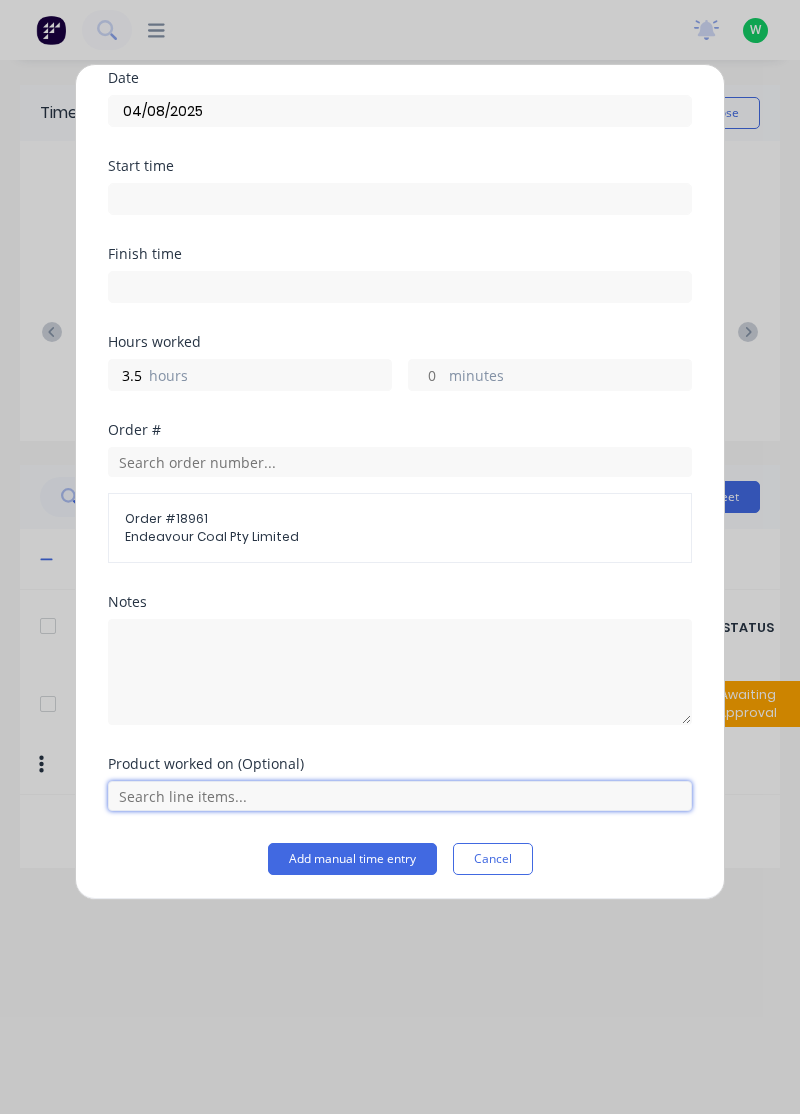 click at bounding box center [400, 796] 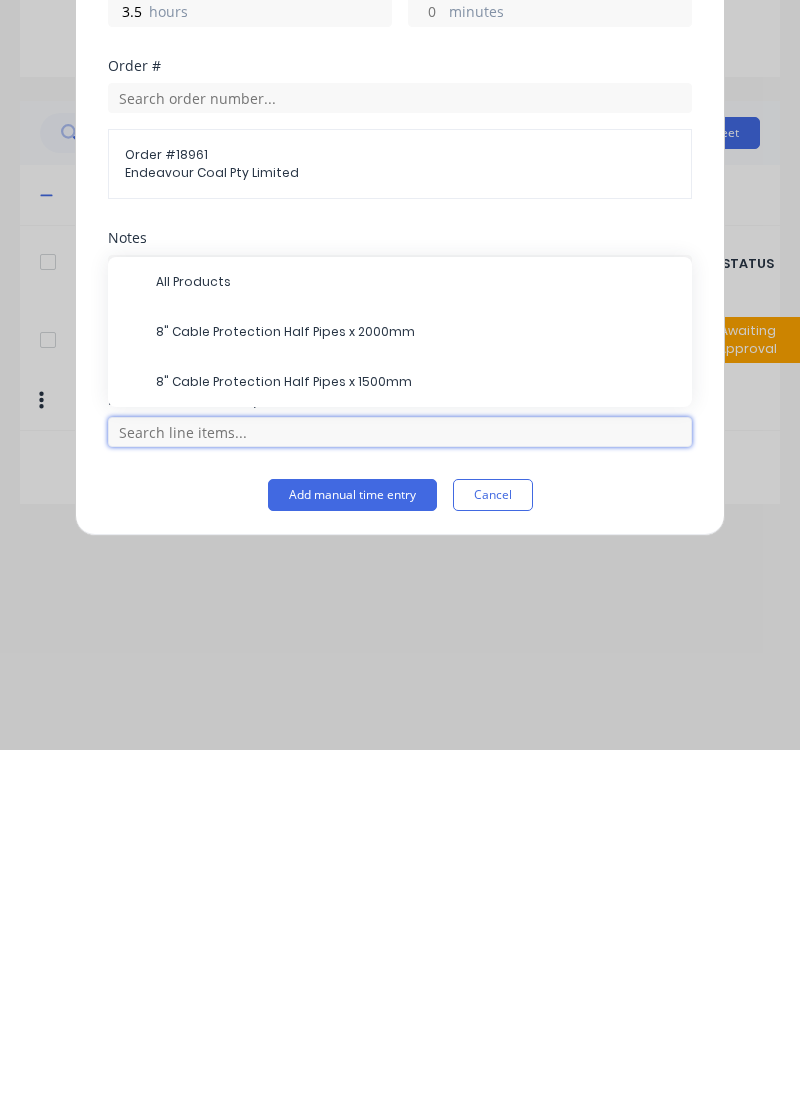 scroll, scrollTop: 53, scrollLeft: 0, axis: vertical 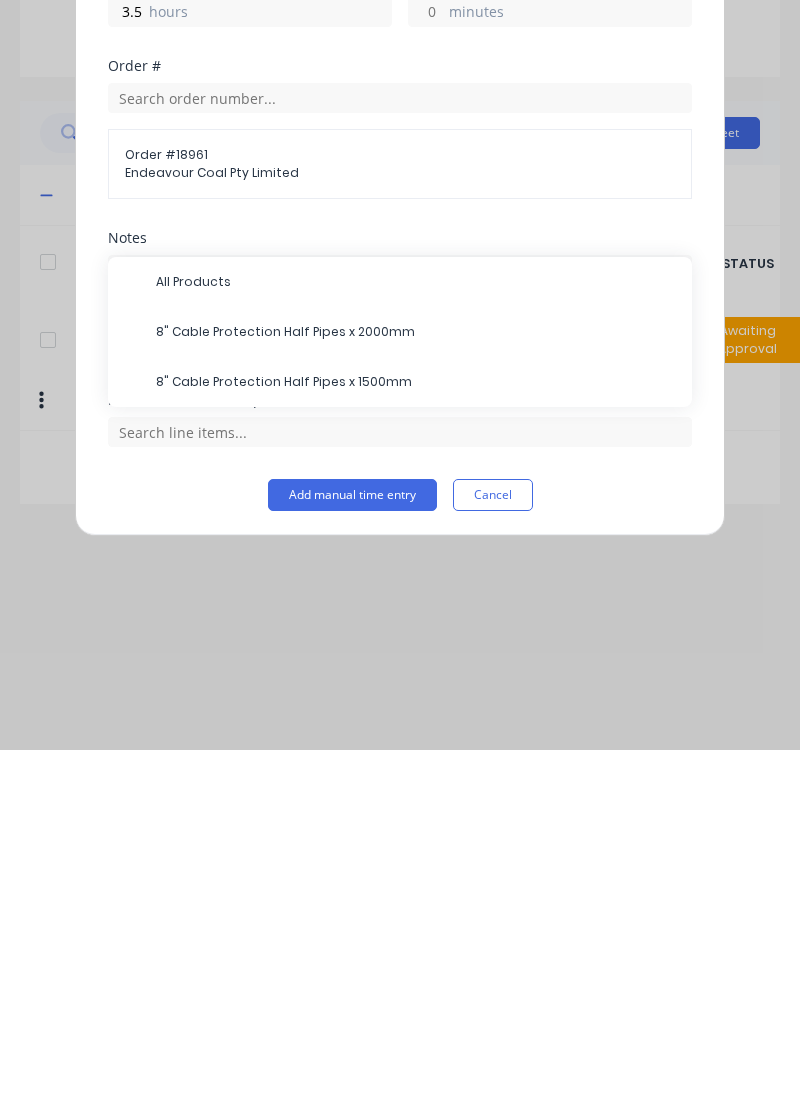 click on "8" Cable Protection Half Pipes x 2000mm" at bounding box center [416, 696] 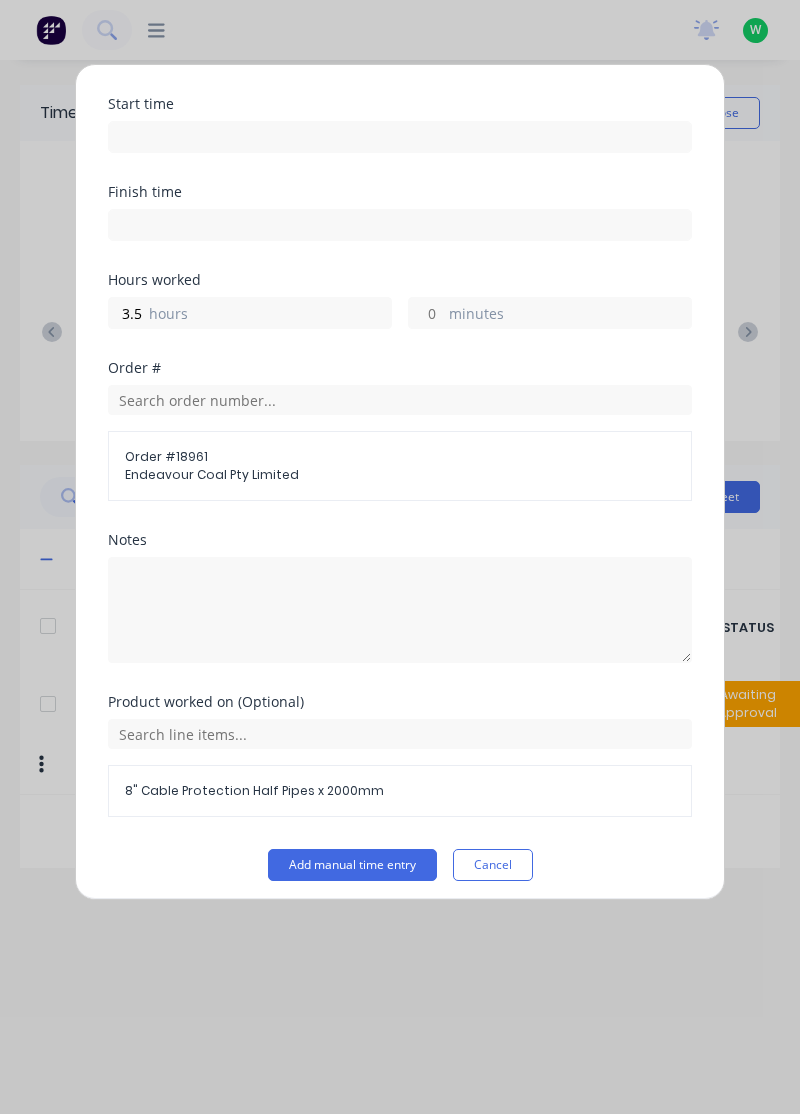 scroll, scrollTop: 145, scrollLeft: 0, axis: vertical 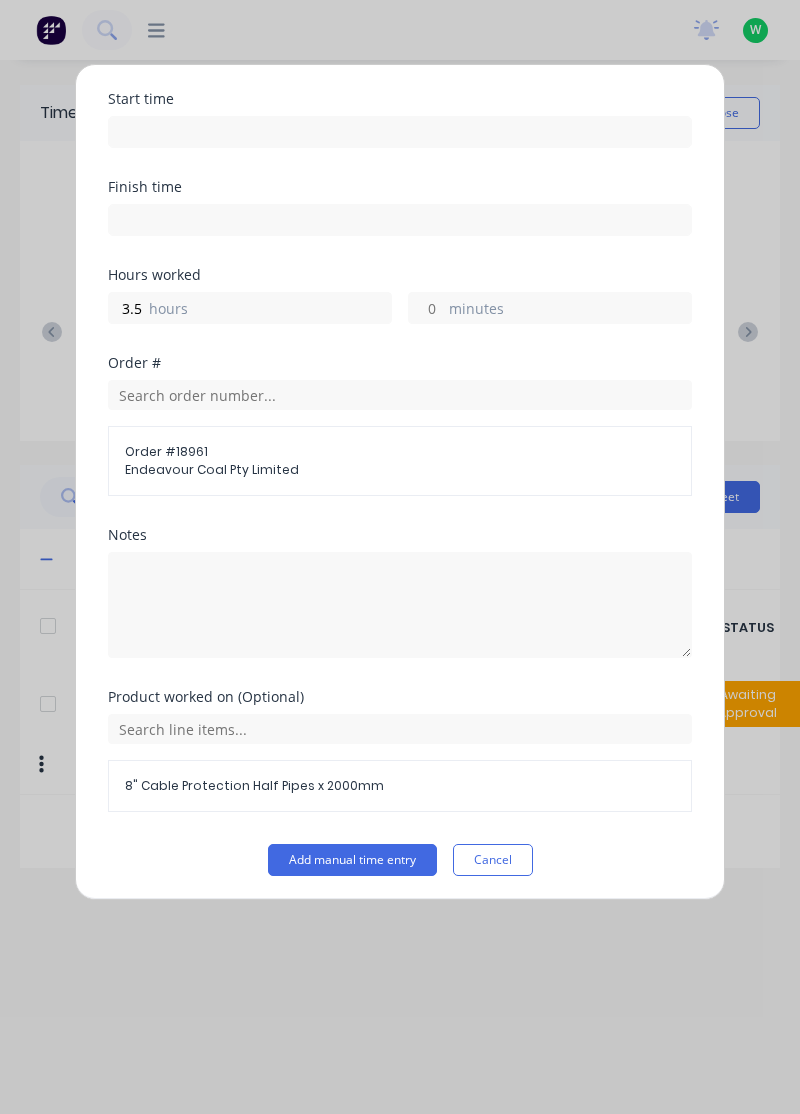 click on "Add manual time entry" at bounding box center [352, 860] 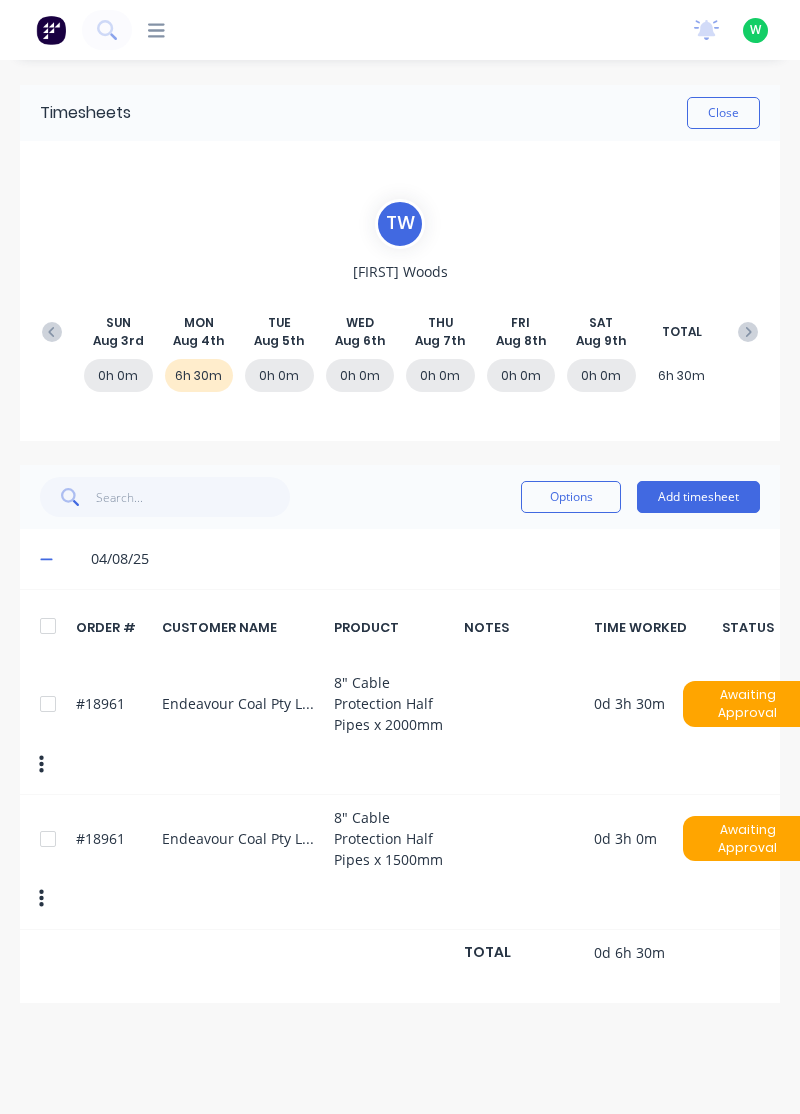 scroll, scrollTop: 0, scrollLeft: 0, axis: both 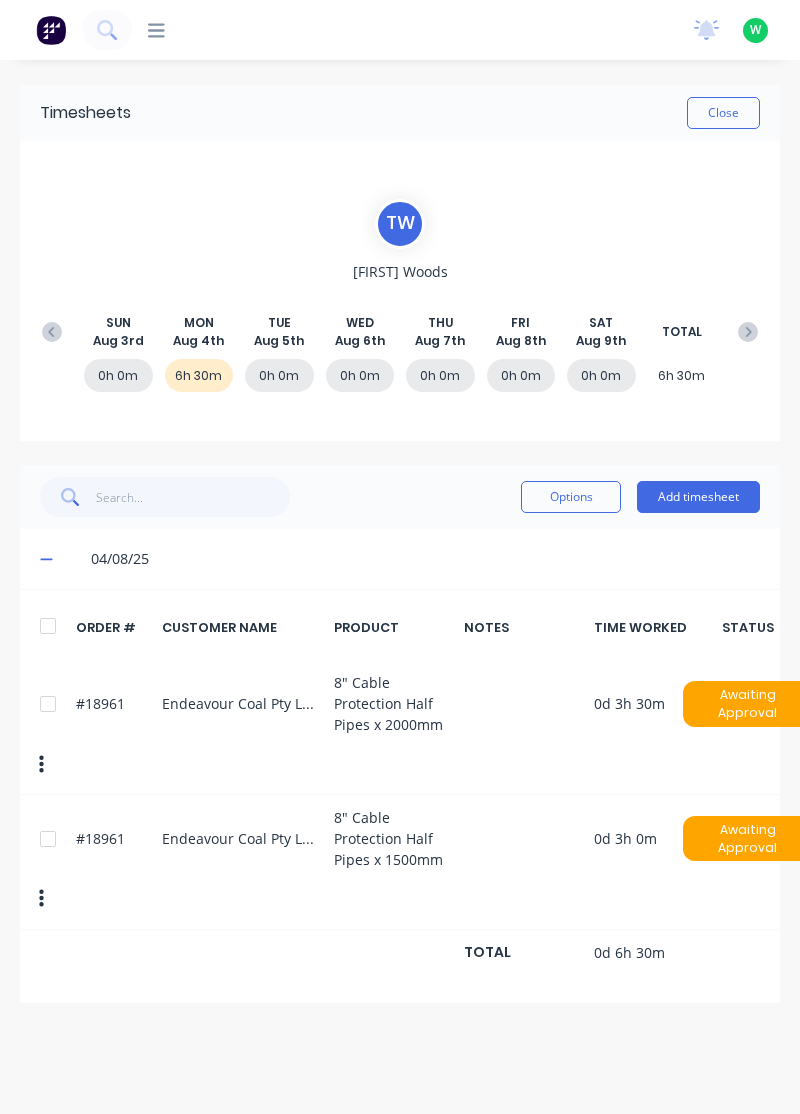 click on "Add timesheet" at bounding box center (698, 497) 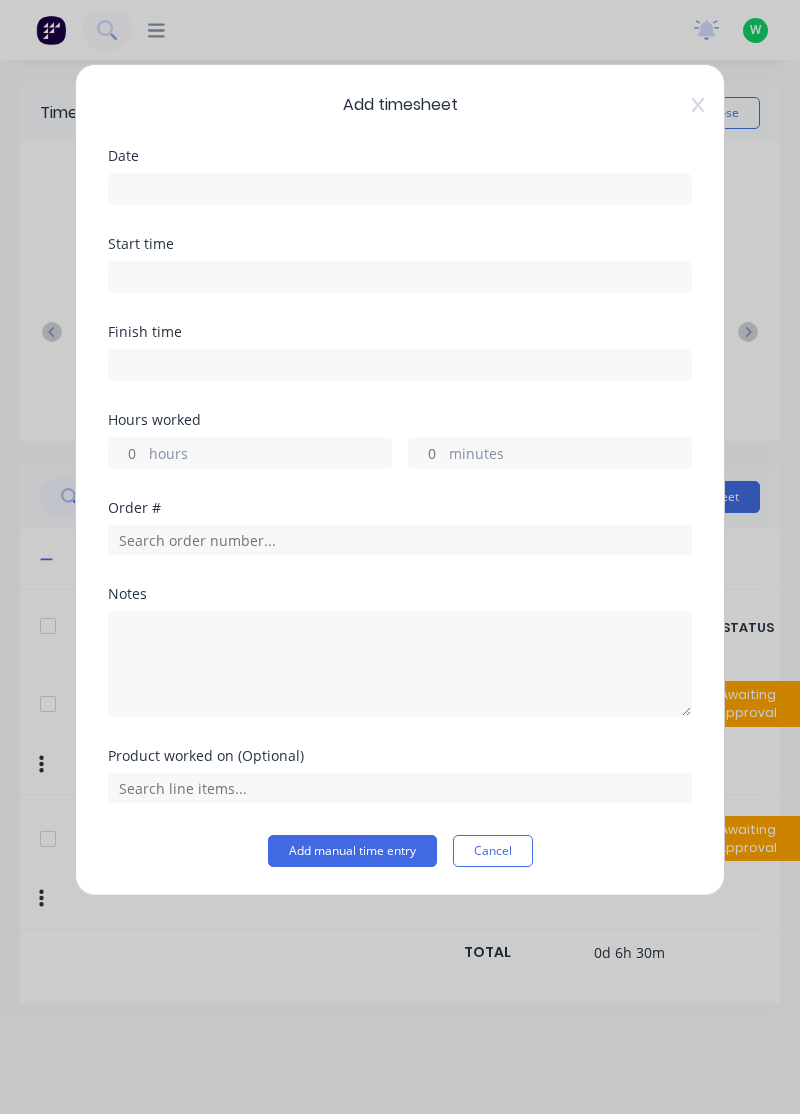 click at bounding box center (400, 189) 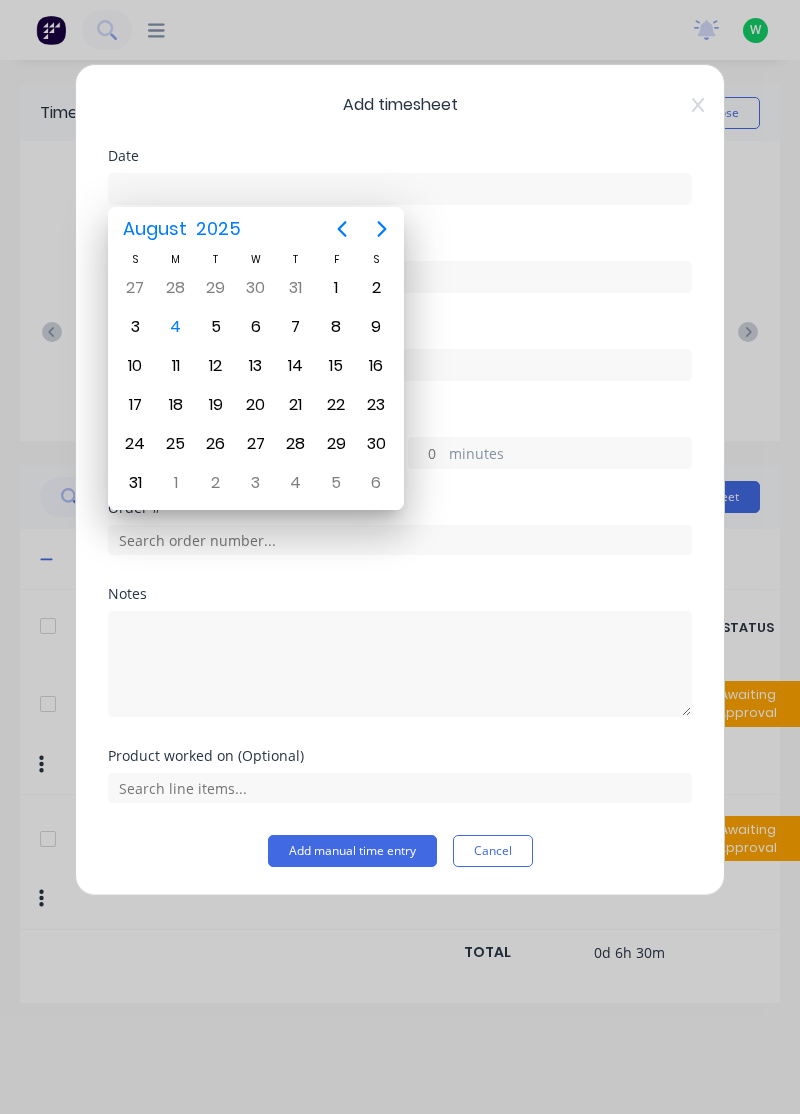click on "4" at bounding box center [176, 327] 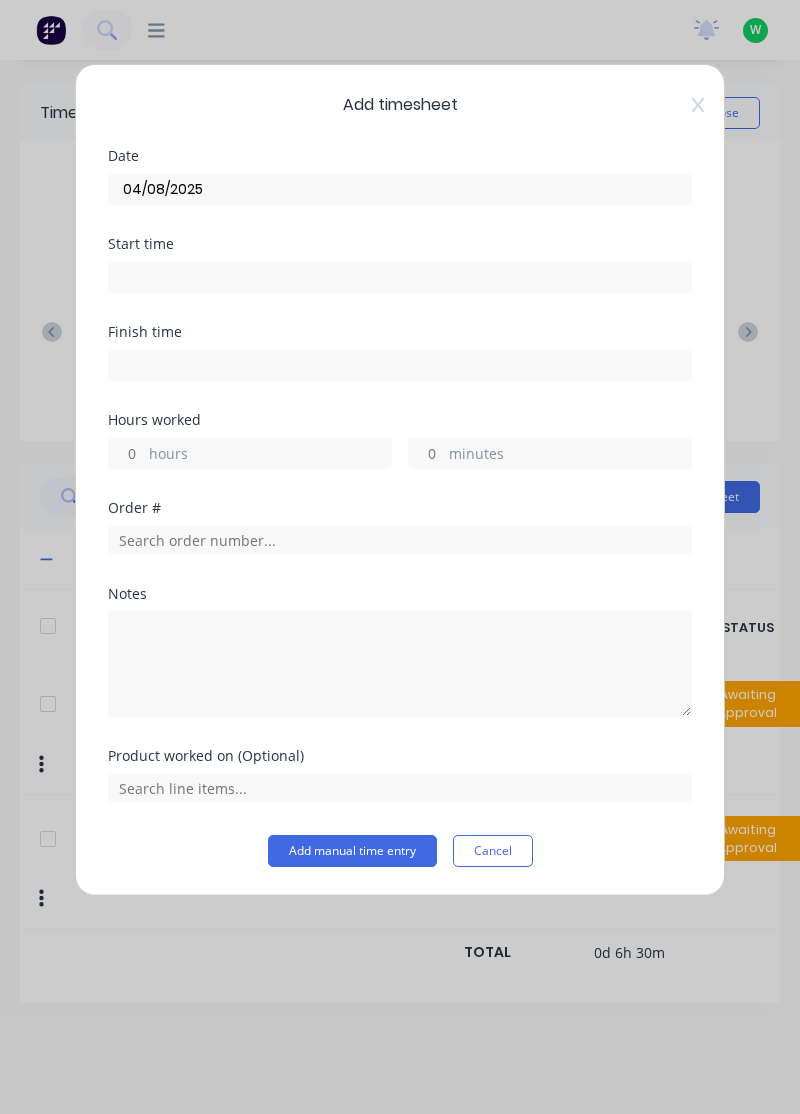 click on "hours" at bounding box center (270, 455) 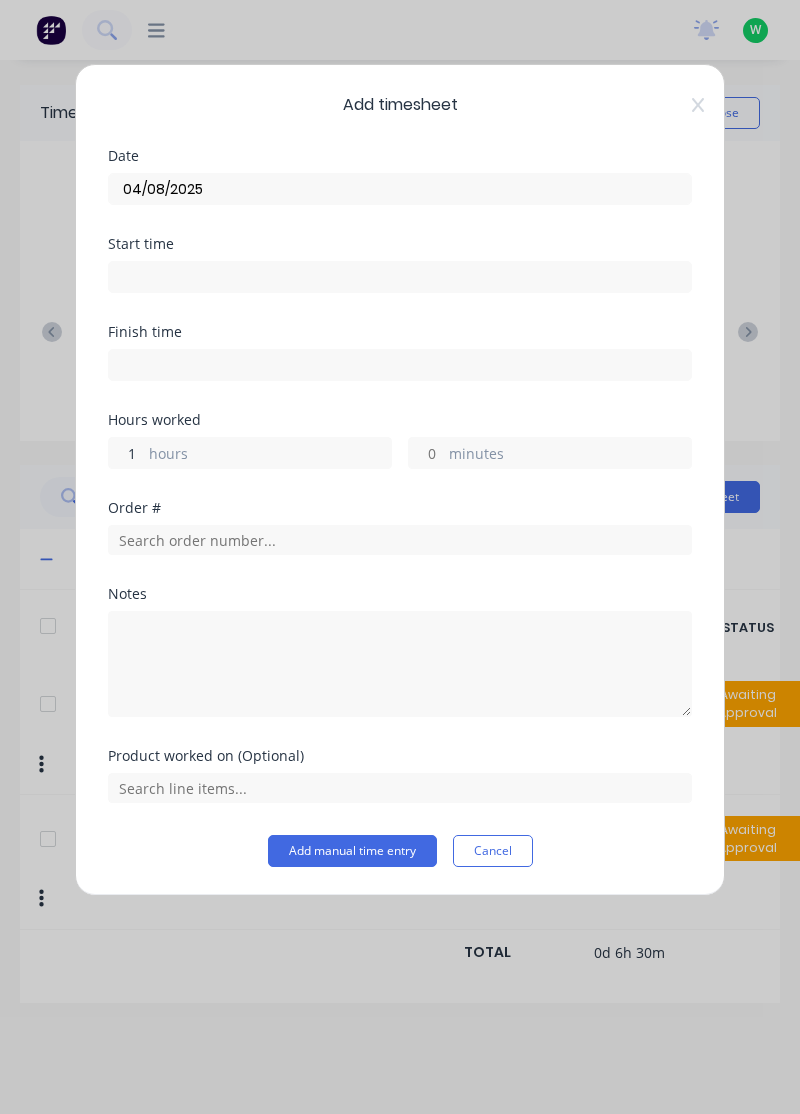 type on "1.5" 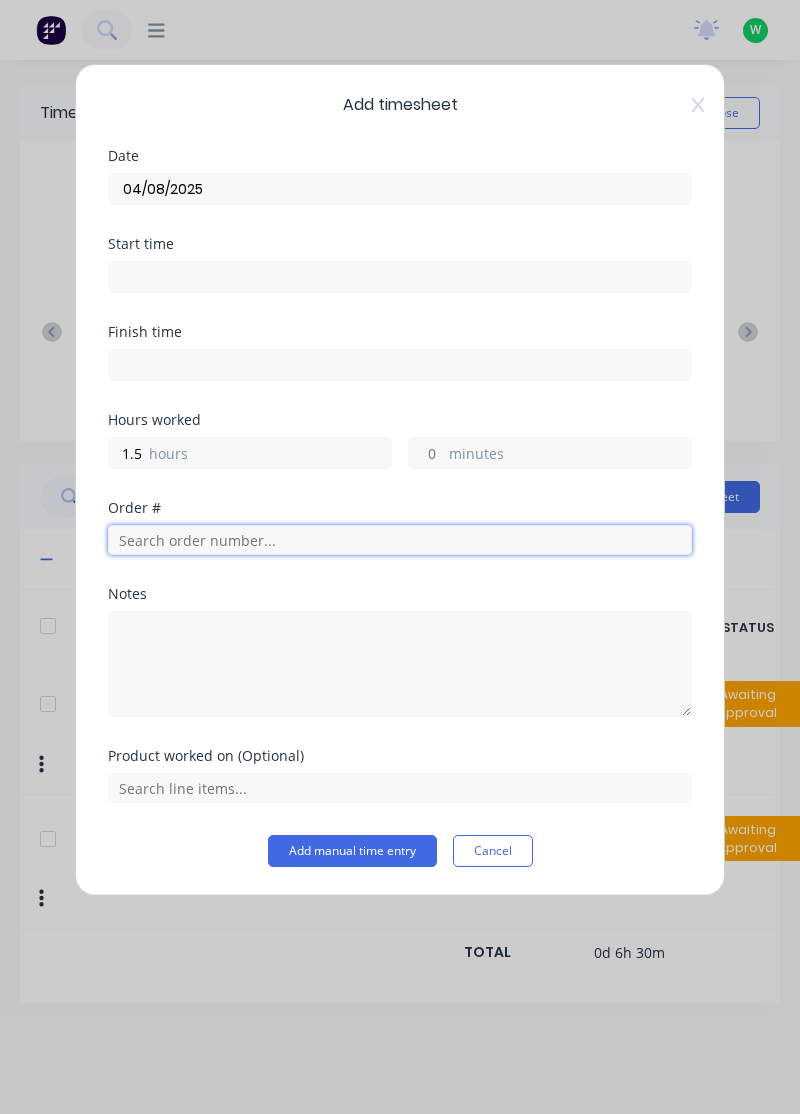 click at bounding box center [400, 540] 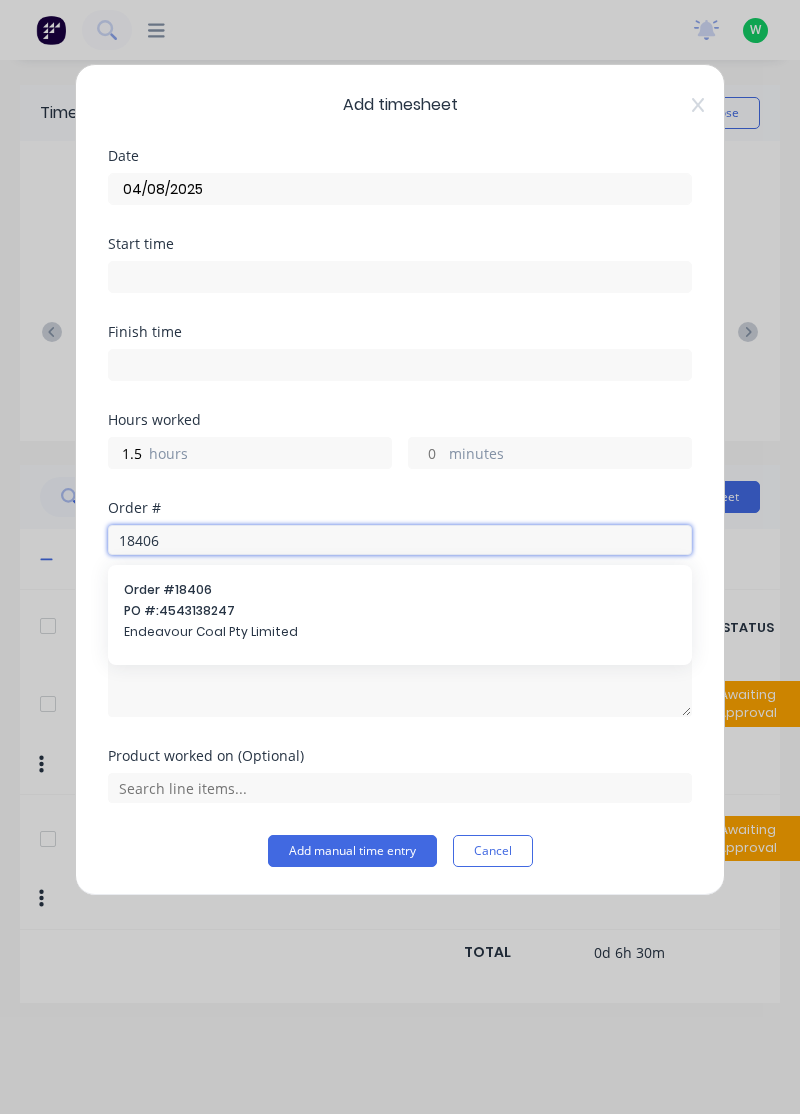 type on "18406" 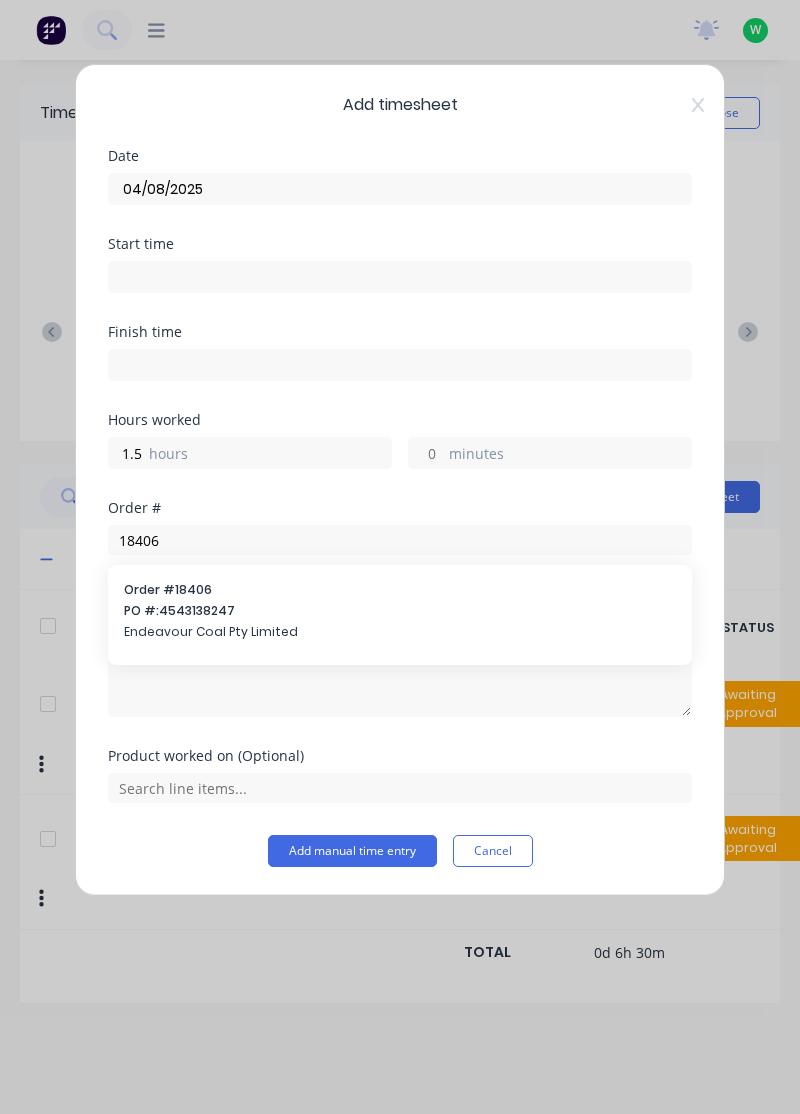 click on "PO #:  4543138247" at bounding box center [400, 611] 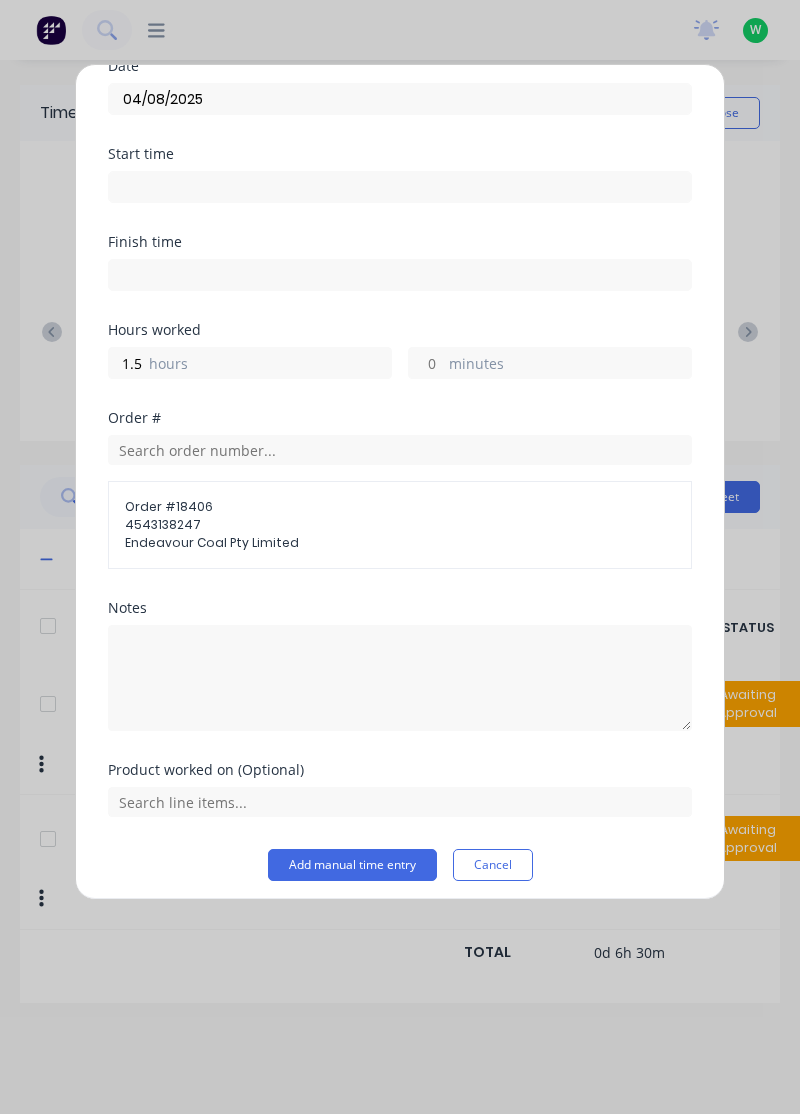 scroll, scrollTop: 88, scrollLeft: 0, axis: vertical 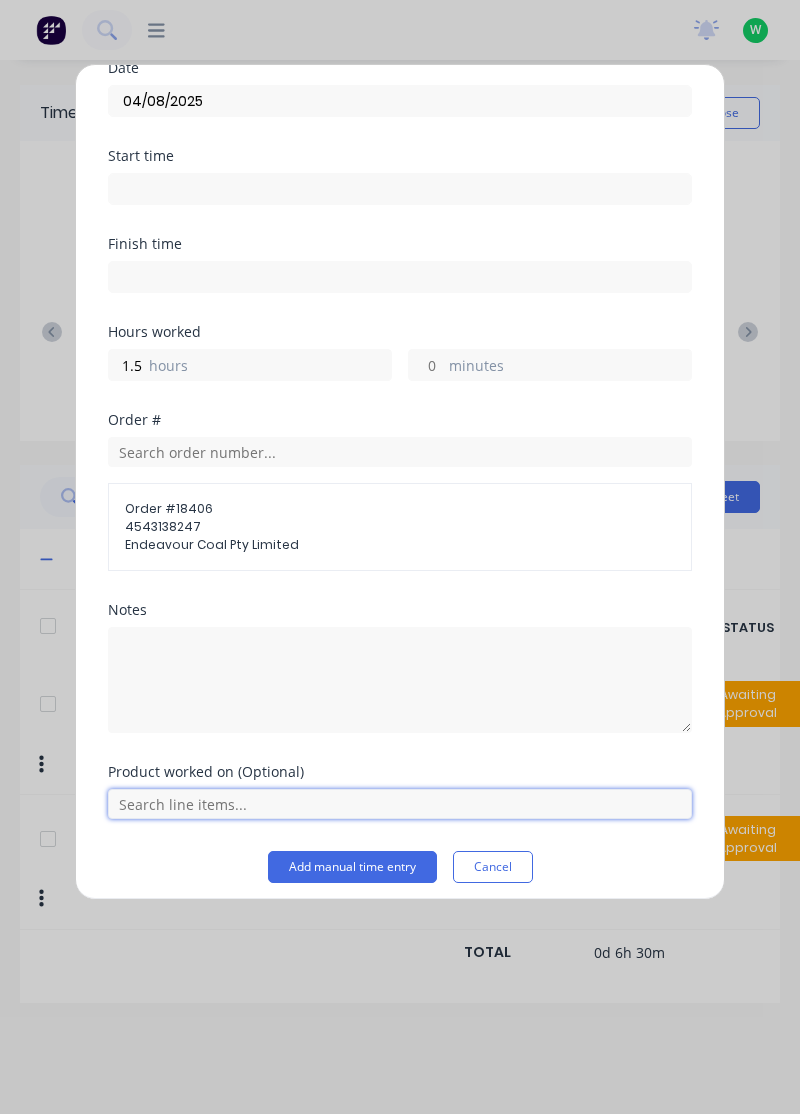 click at bounding box center [400, 804] 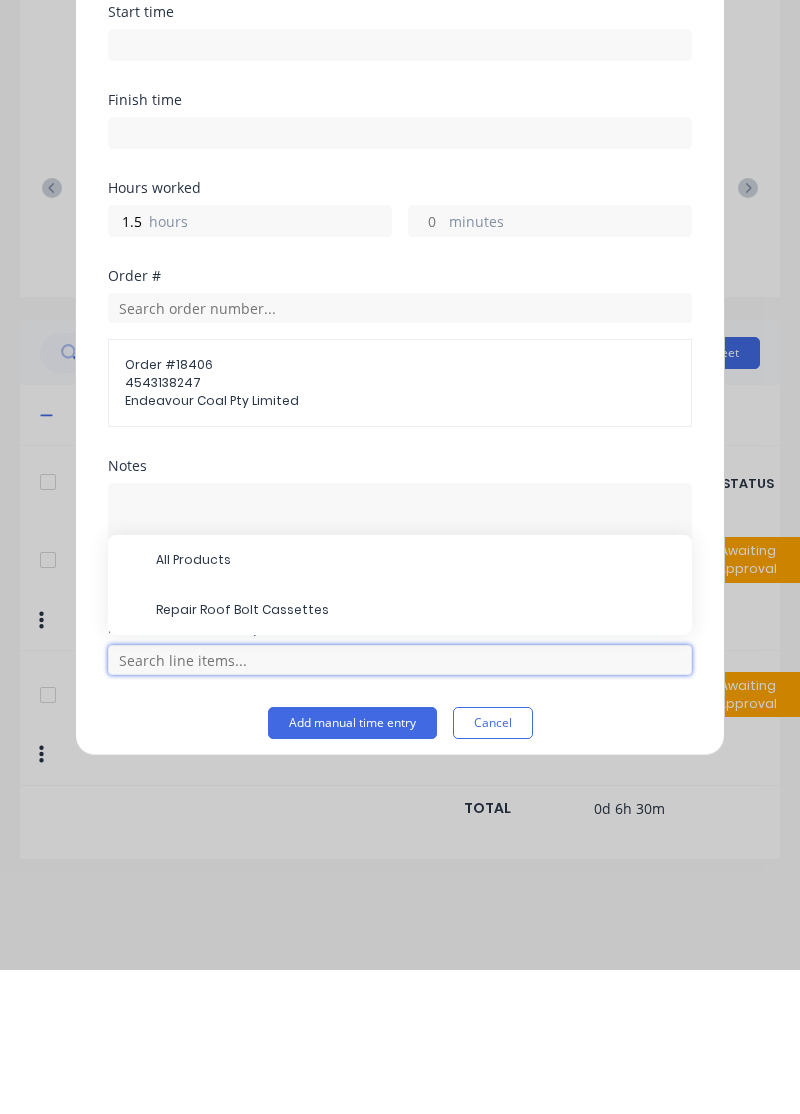scroll, scrollTop: 60, scrollLeft: 0, axis: vertical 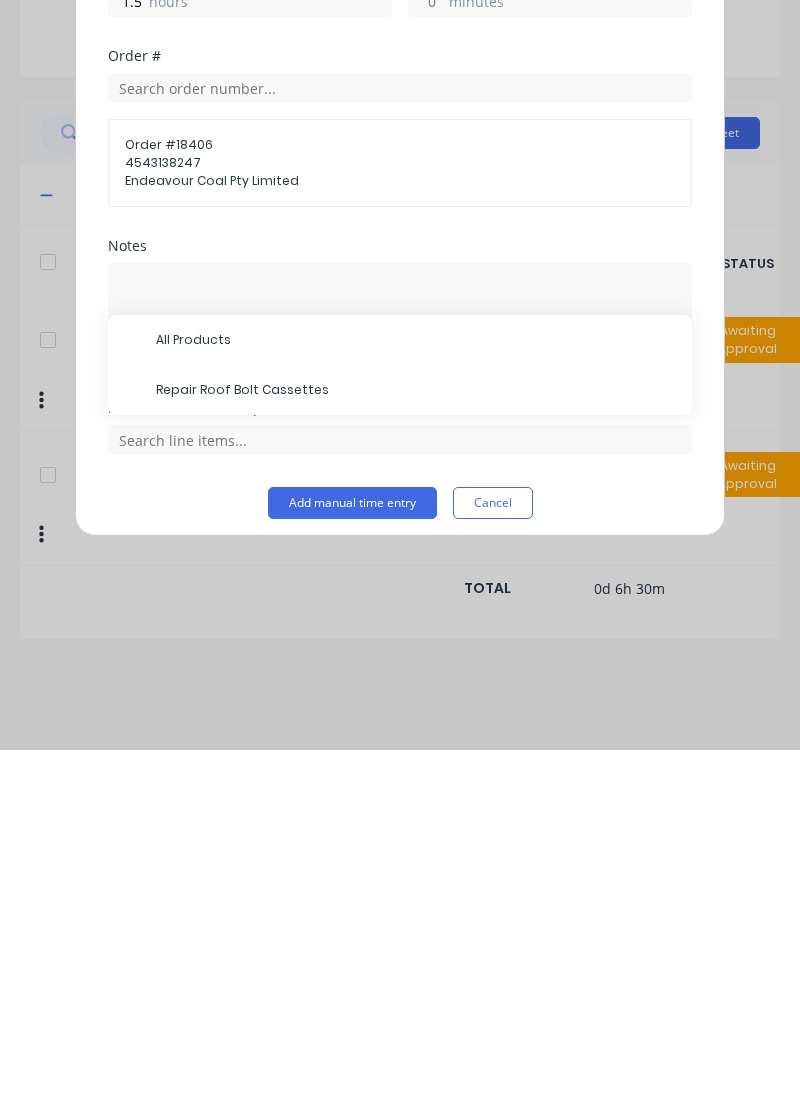 click on "Repair Roof Bolt Cassettes" at bounding box center (416, 754) 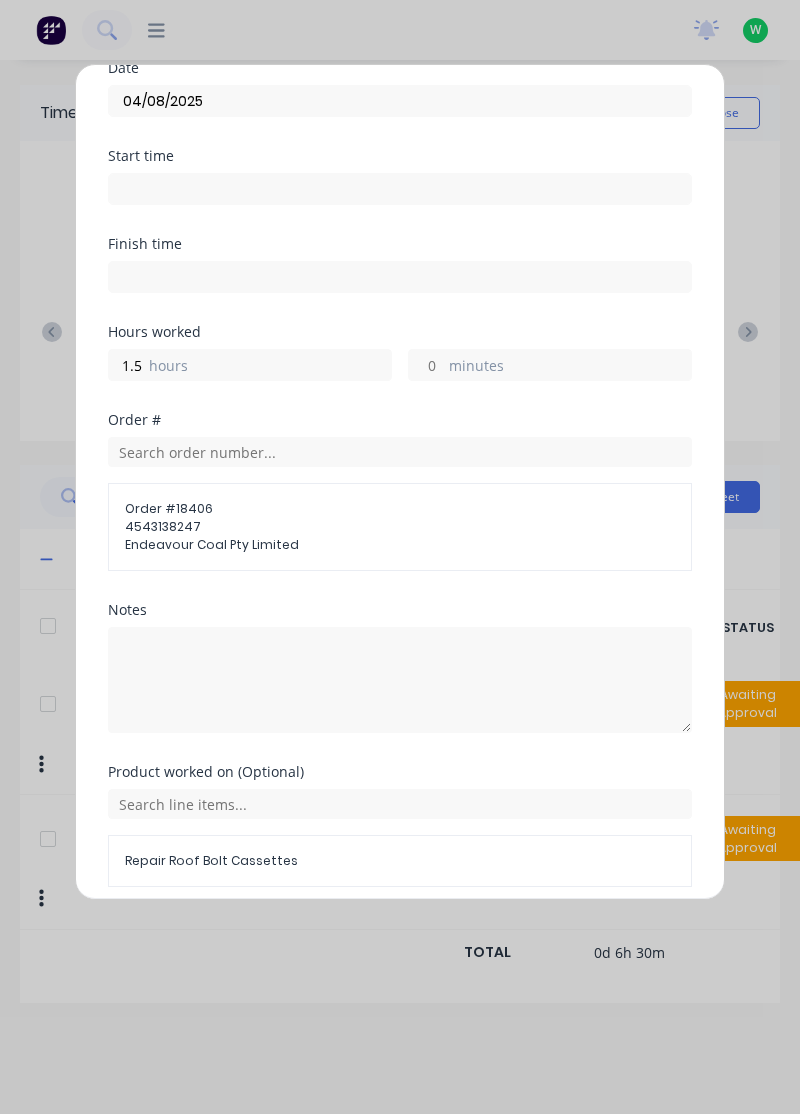 scroll, scrollTop: 163, scrollLeft: 0, axis: vertical 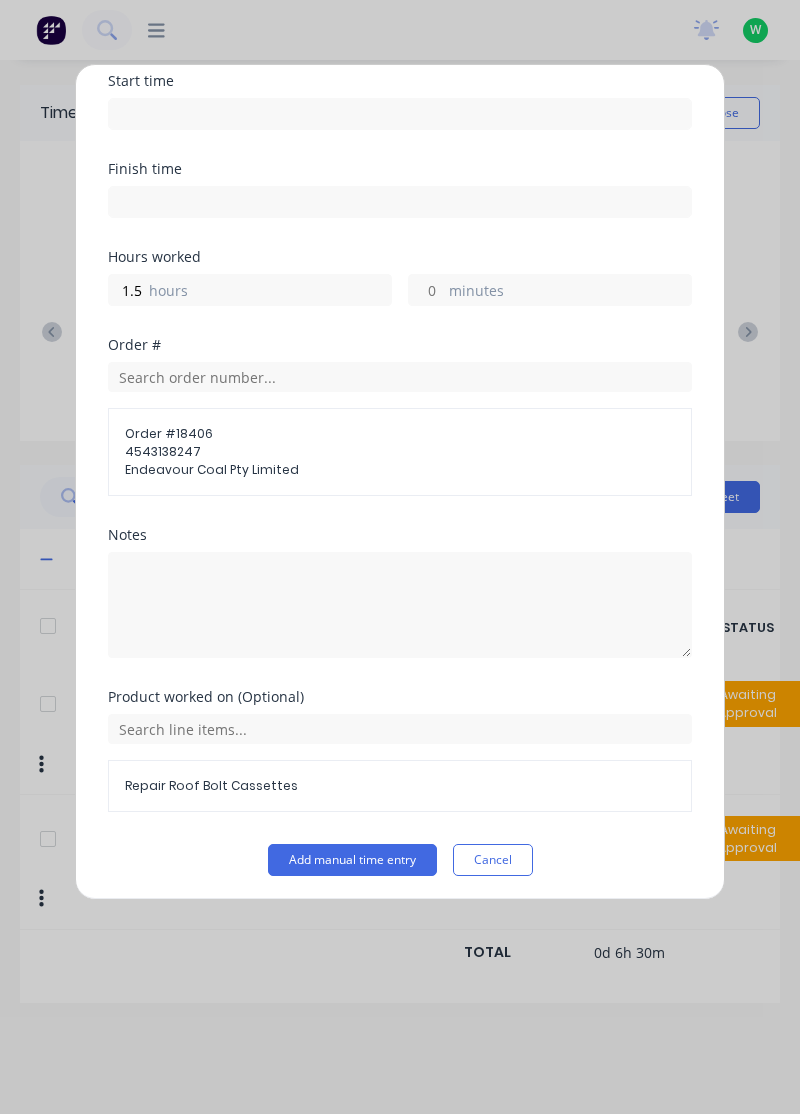 click on "Add manual time entry" at bounding box center (352, 860) 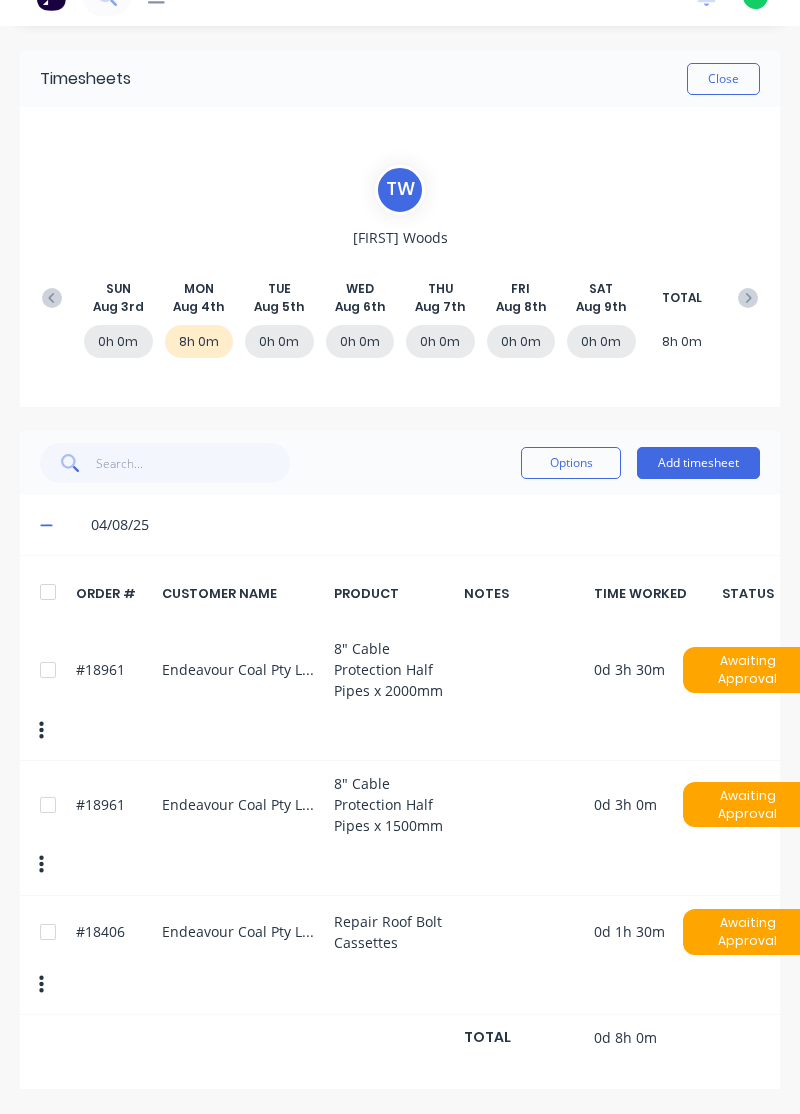 scroll, scrollTop: 0, scrollLeft: 0, axis: both 